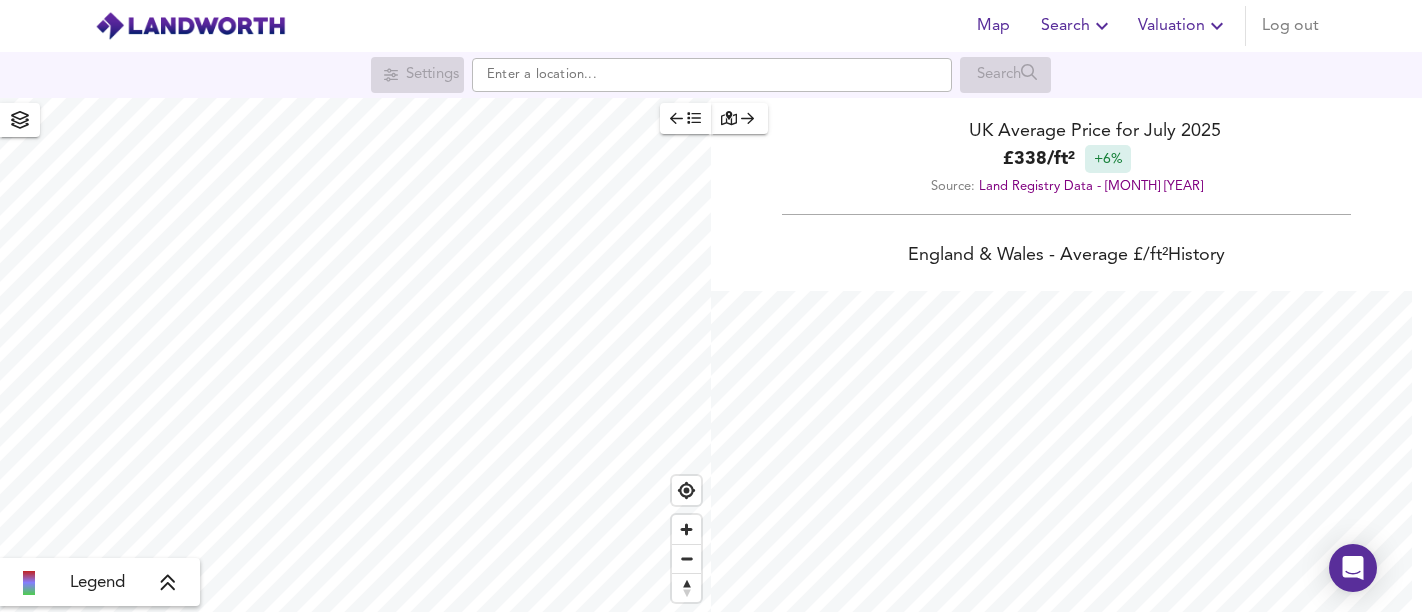 click at bounding box center [712, 75] 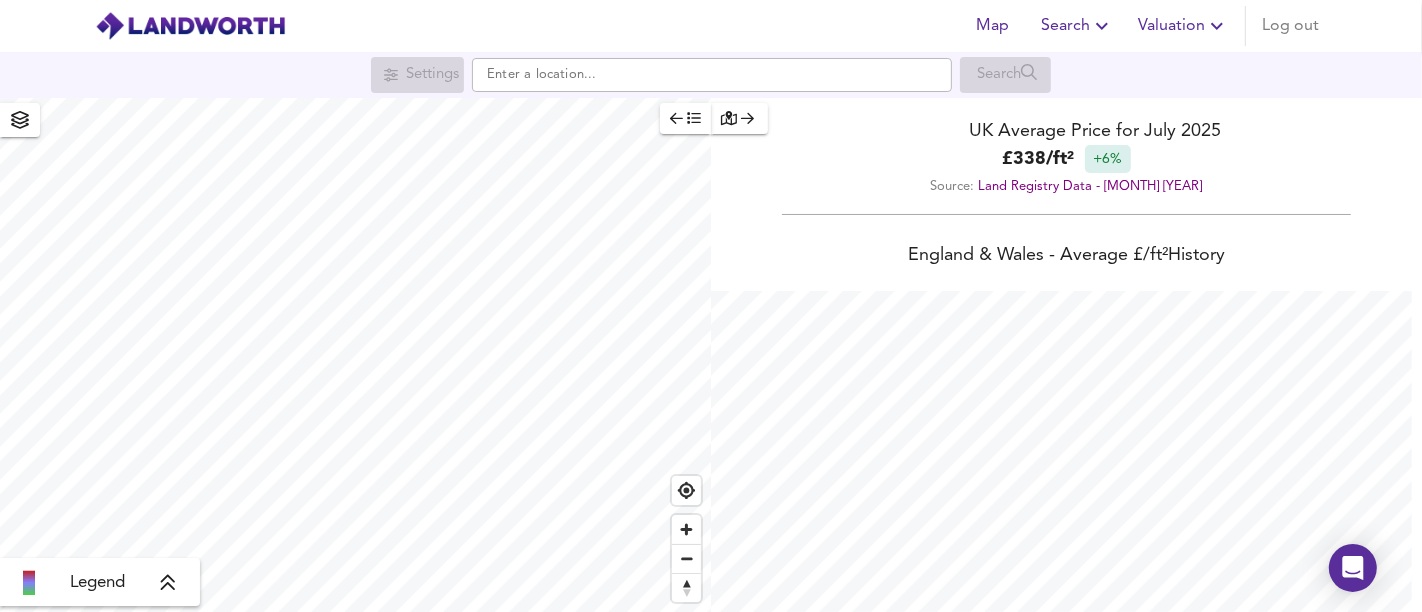 scroll, scrollTop: 999387, scrollLeft: 998577, axis: both 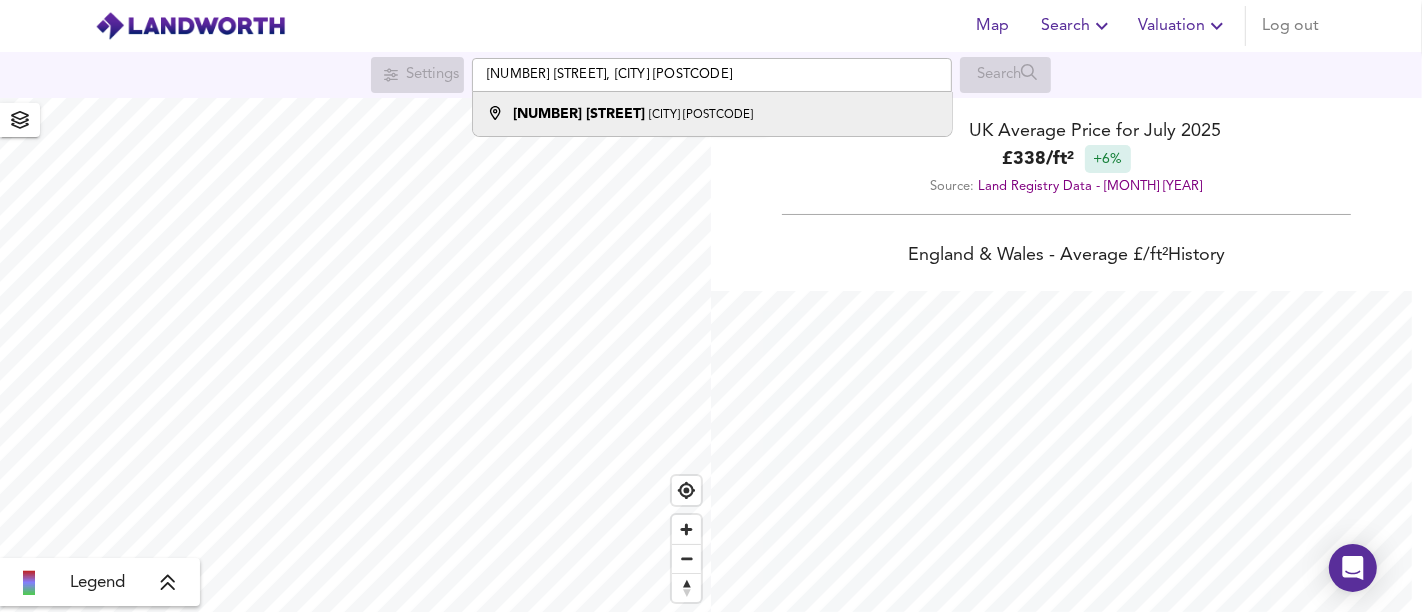type on "[NUMBER] [STREET], [CITY] [POSTCODE]" 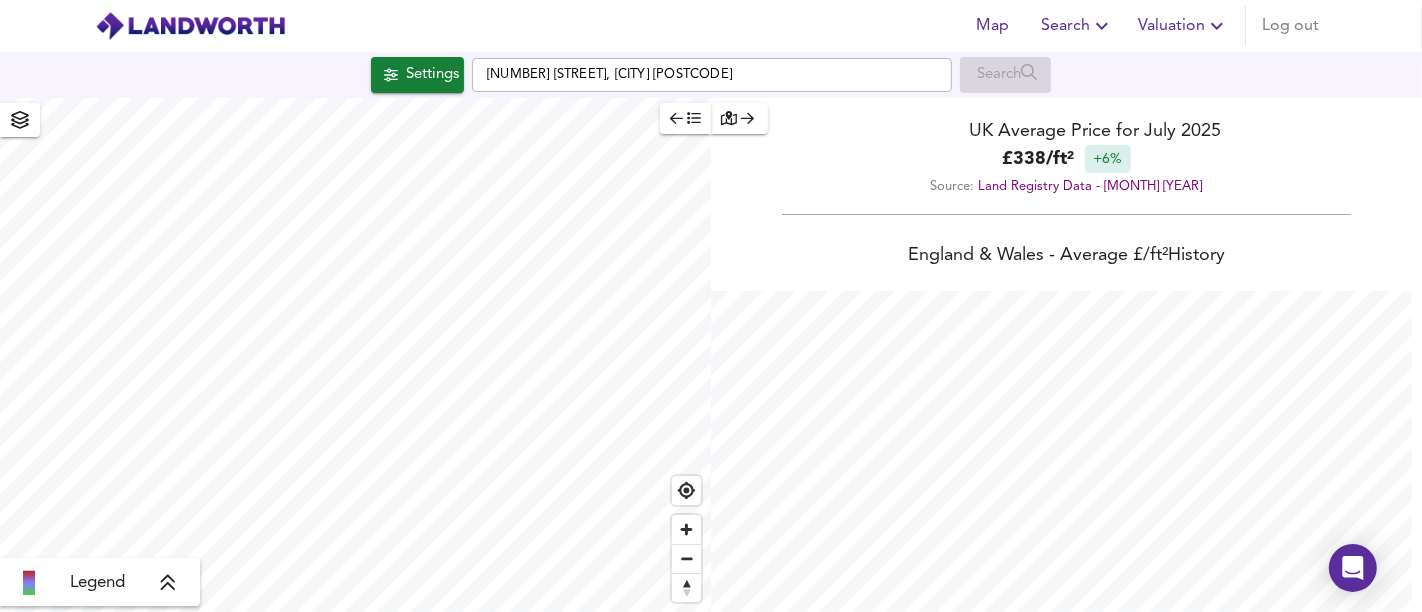 checkbox on "false" 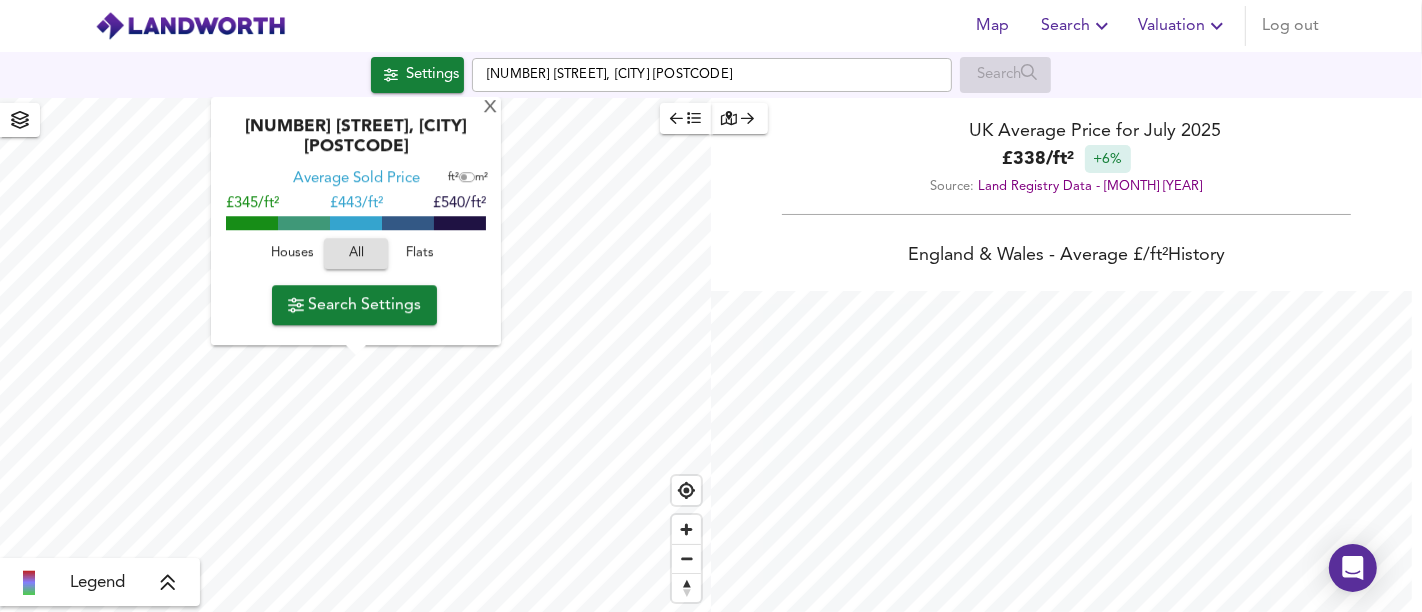 click on "Houses All Flats" at bounding box center (356, 259) 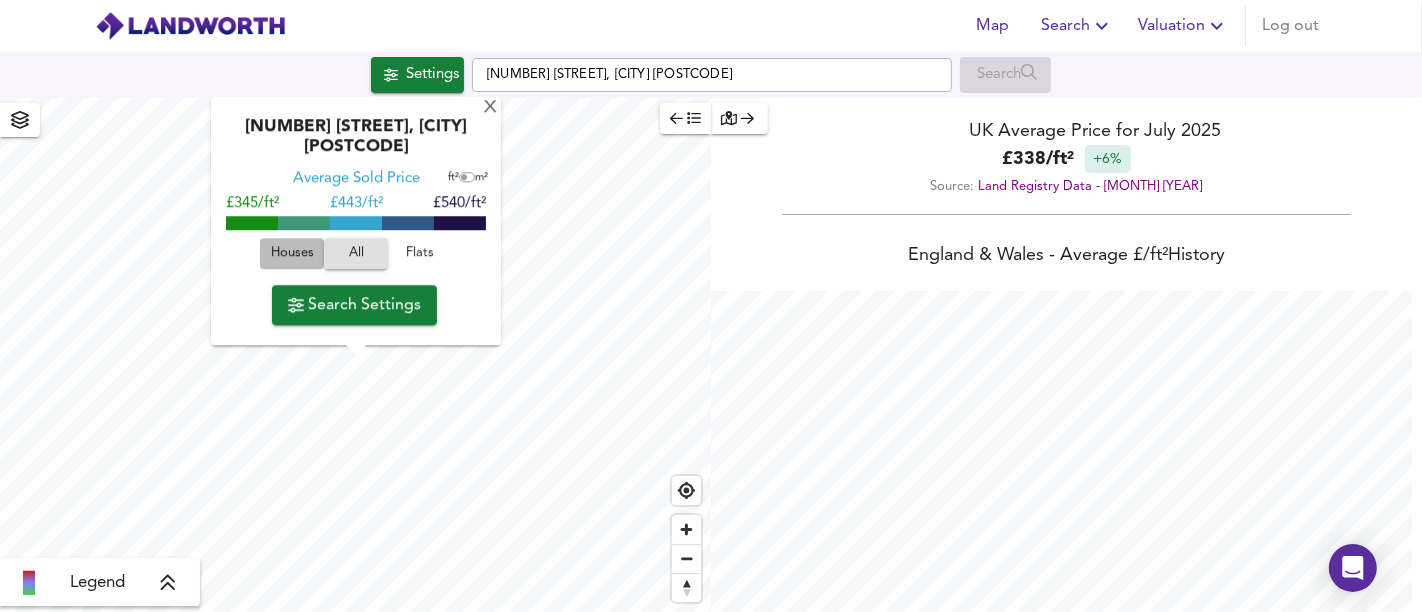 click on "Houses" at bounding box center (292, 254) 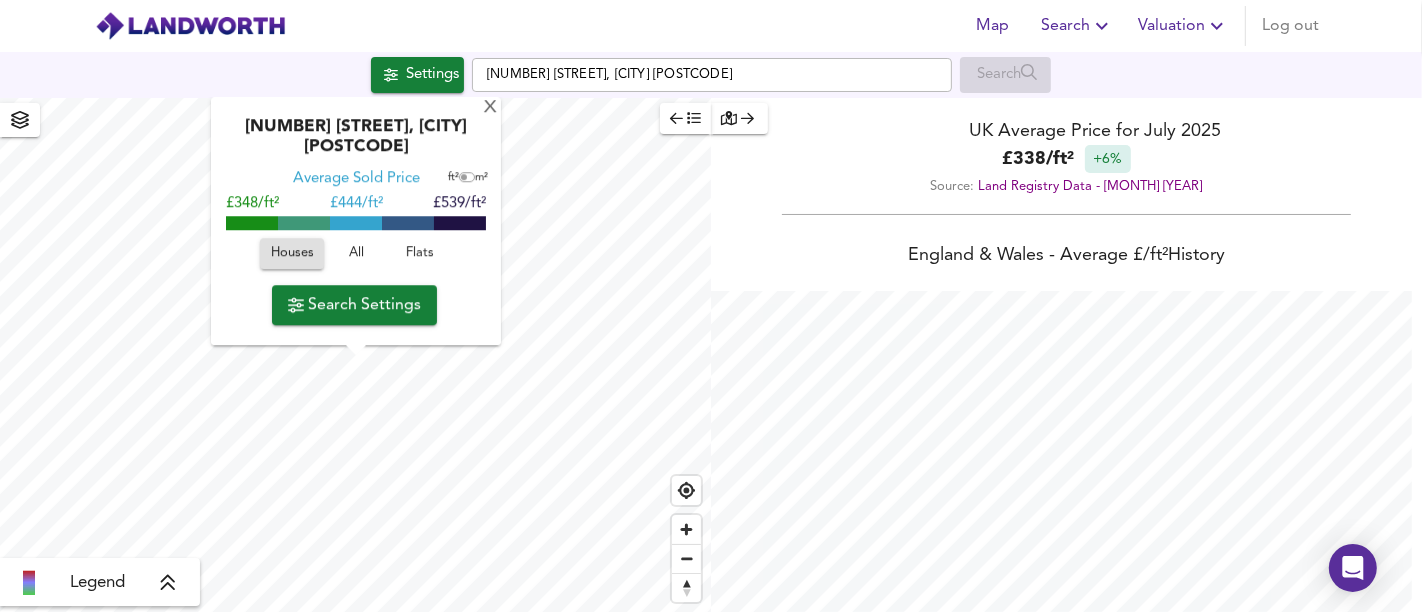 click on "Search Settings" at bounding box center (354, 305) 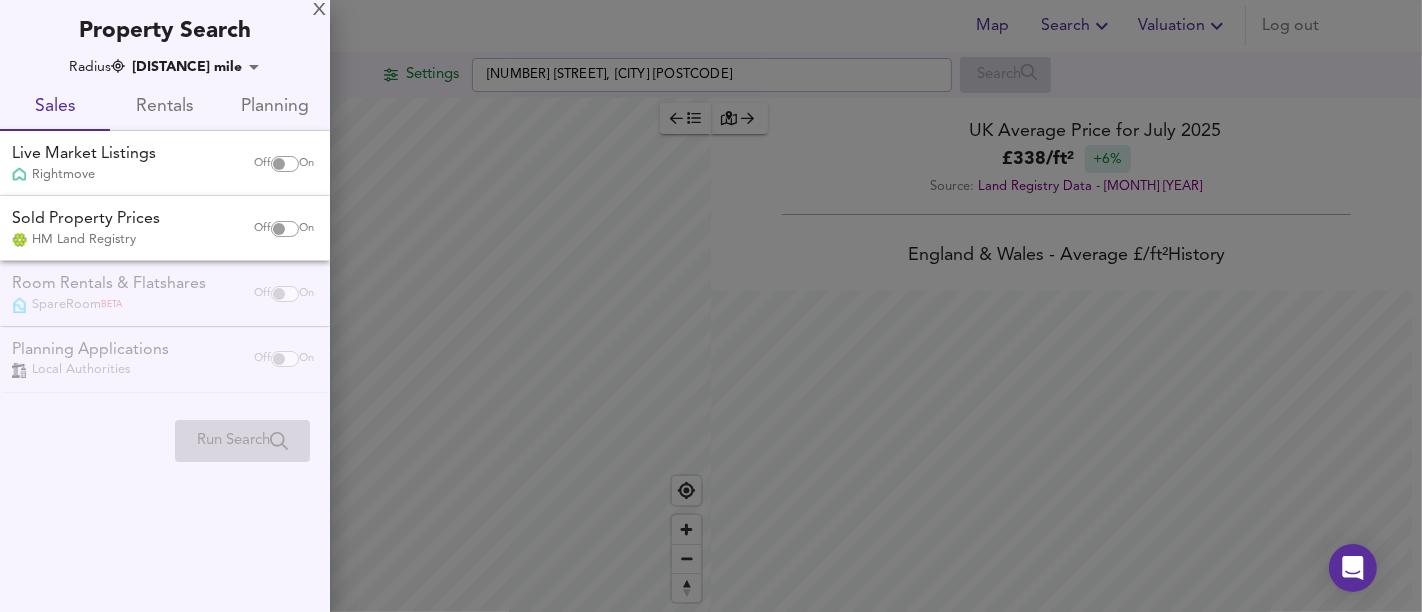 click at bounding box center [279, 164] 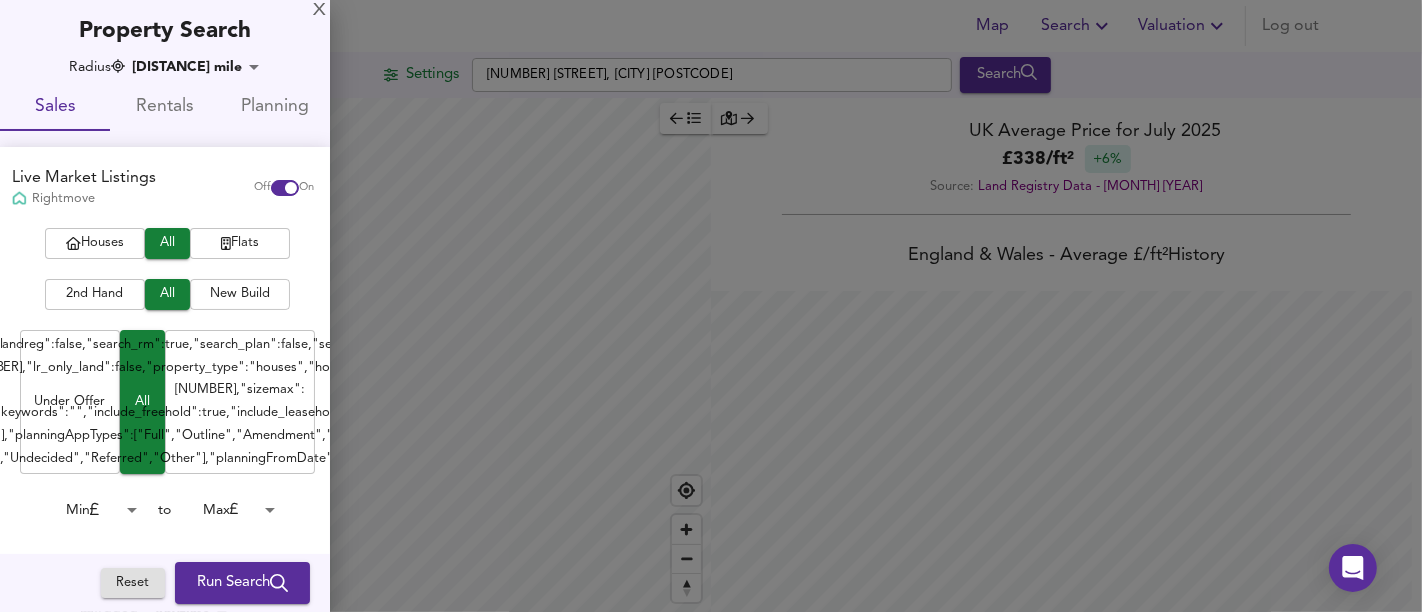 click on "New Build" at bounding box center [240, 294] 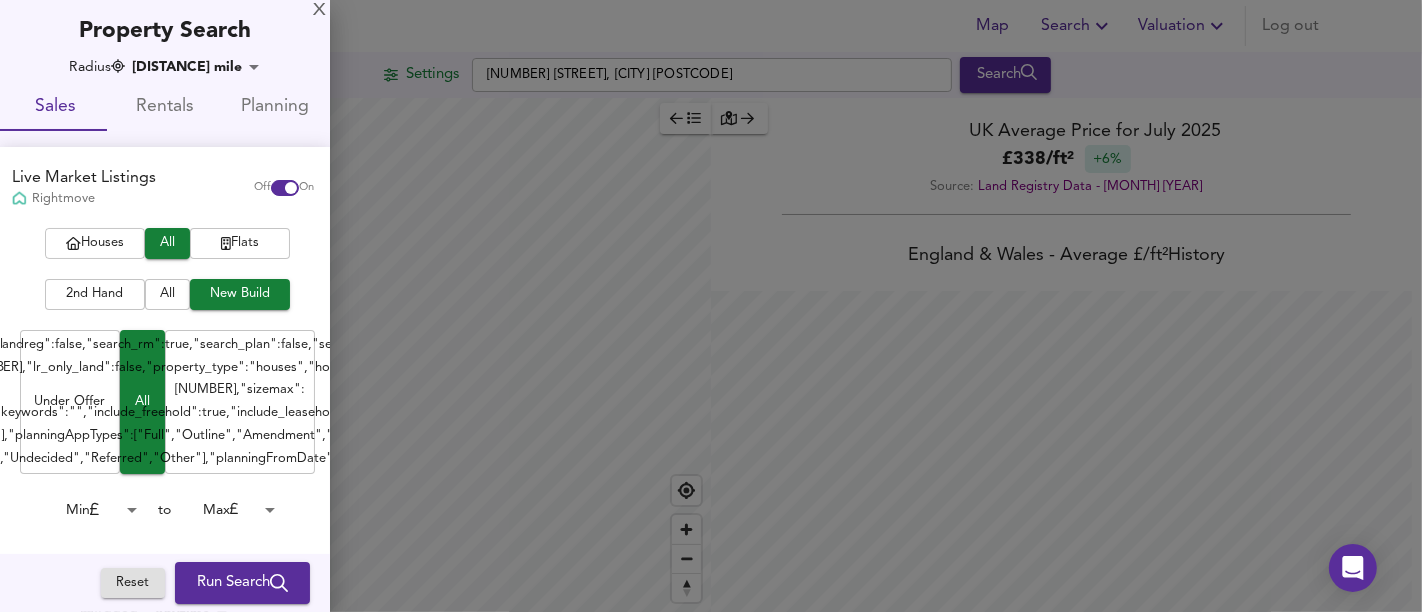 click on "Houses" at bounding box center [95, 243] 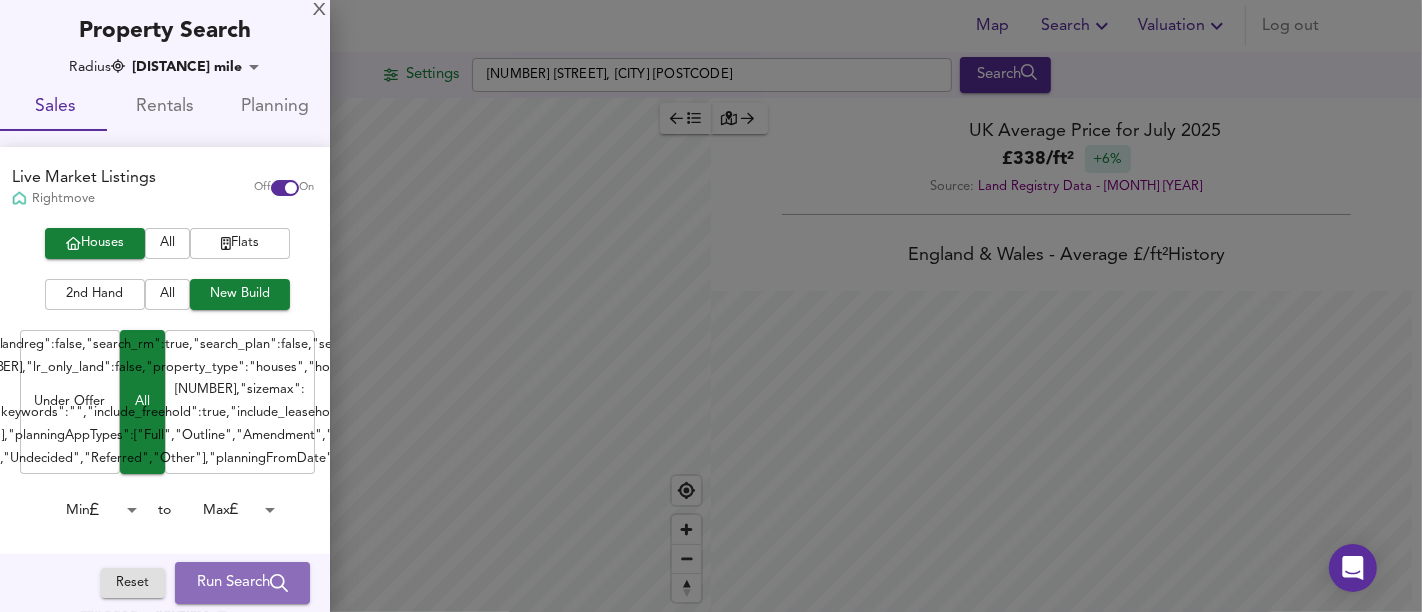 click on "Run Search" at bounding box center (242, 583) 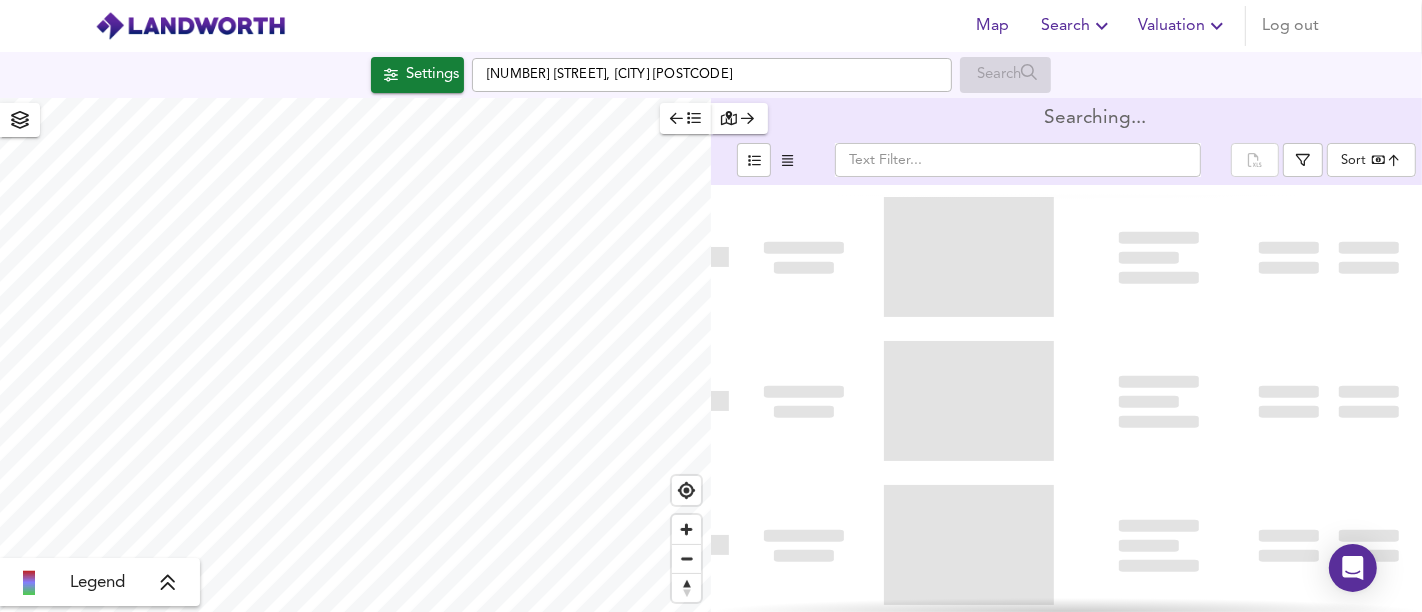 type on "bestdeal" 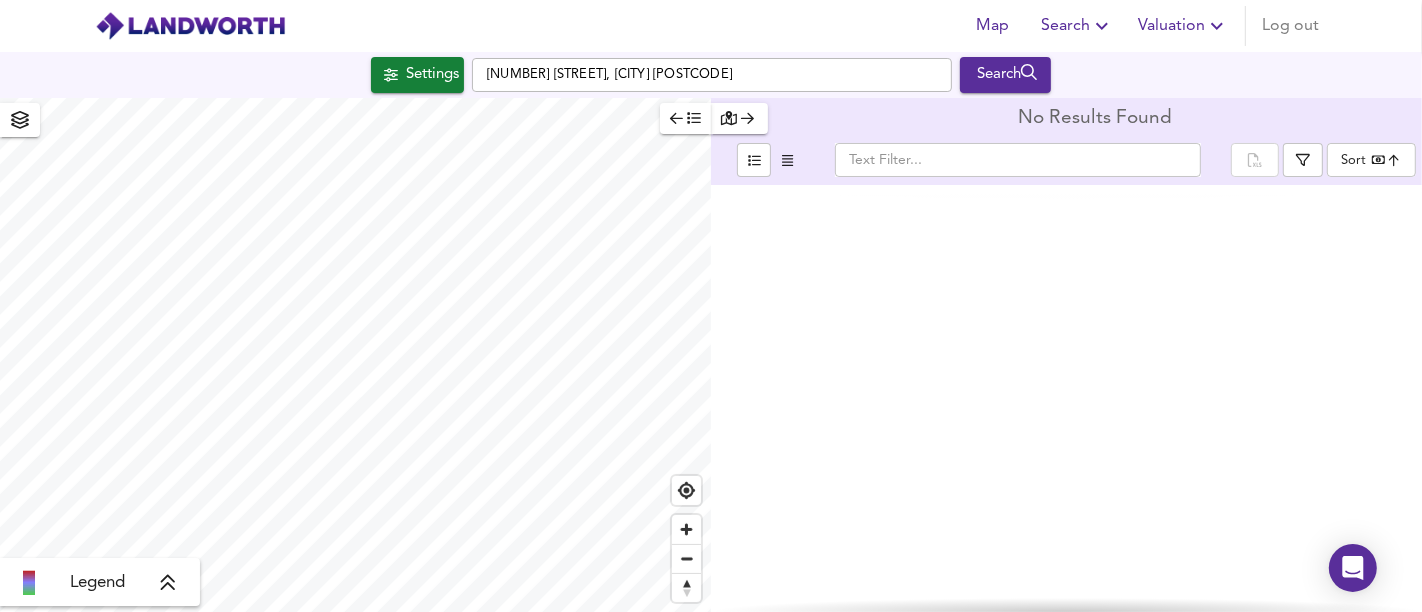 type on "618" 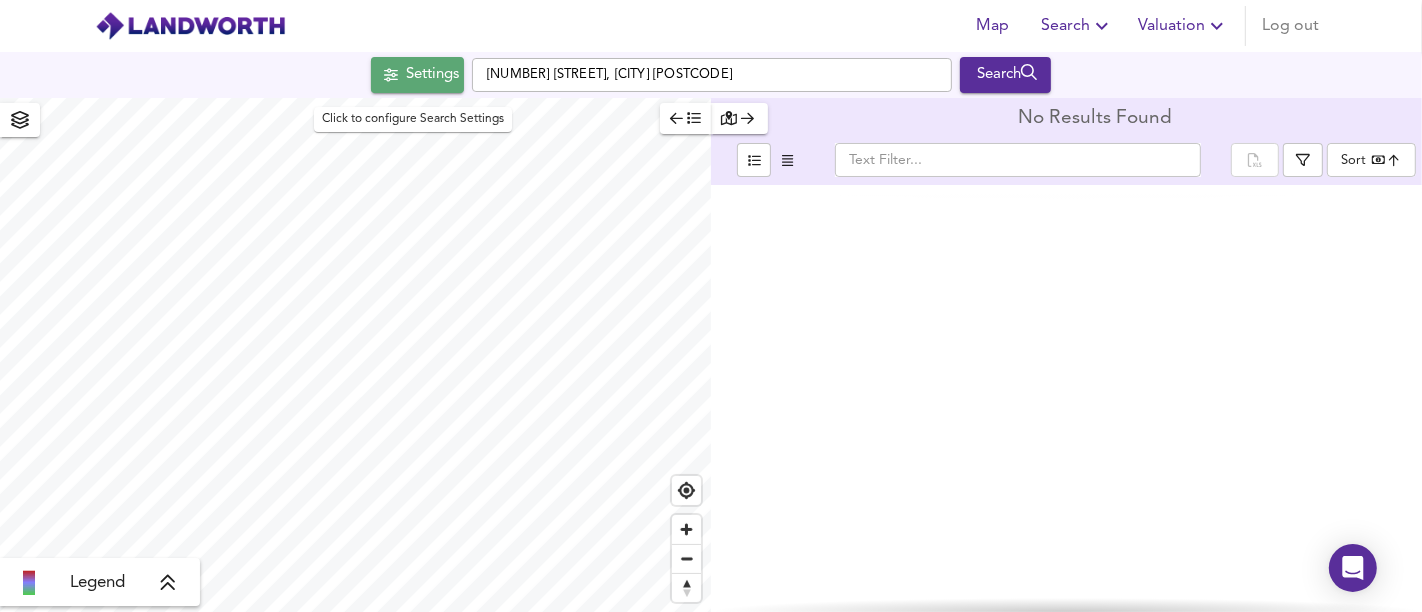 click on "Settings" at bounding box center (417, 75) 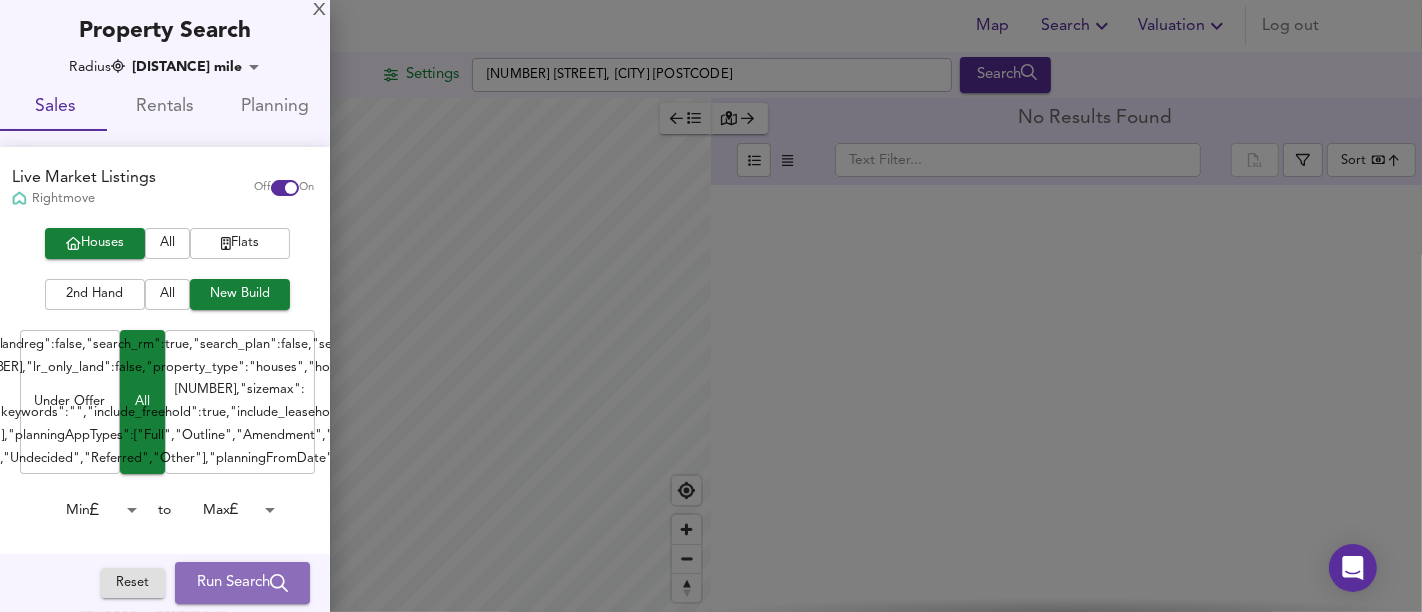 click on "Run Search" at bounding box center [242, 583] 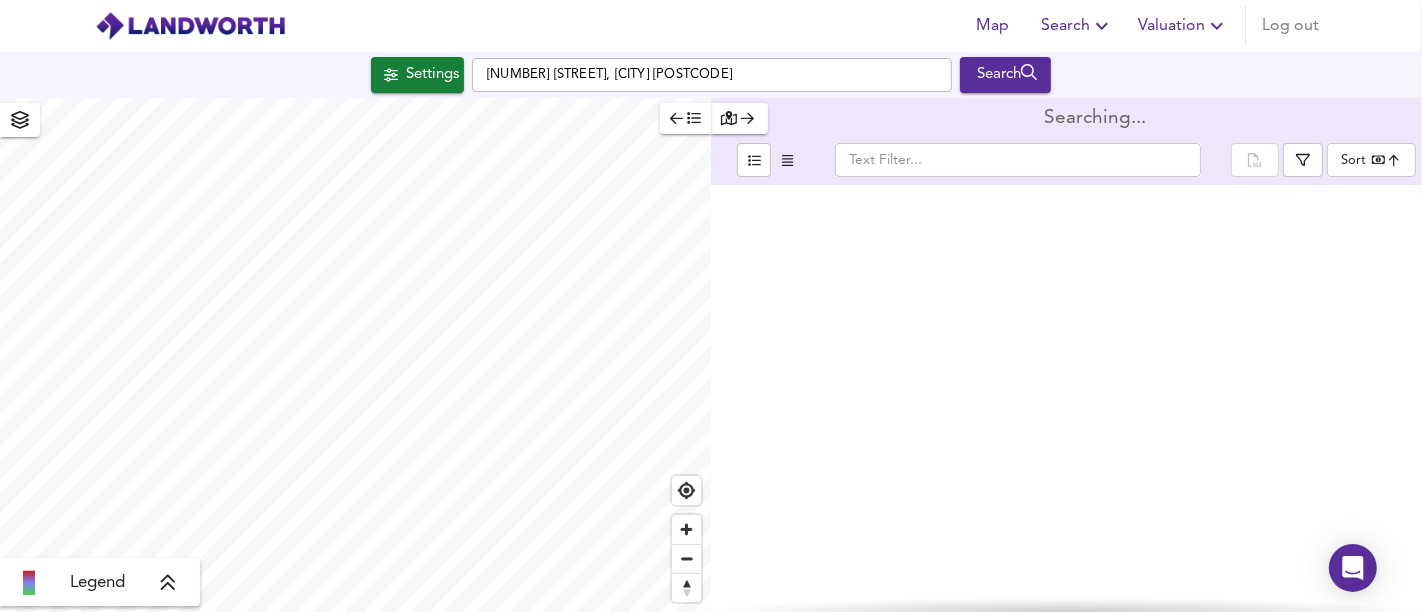 type on "bestdeal" 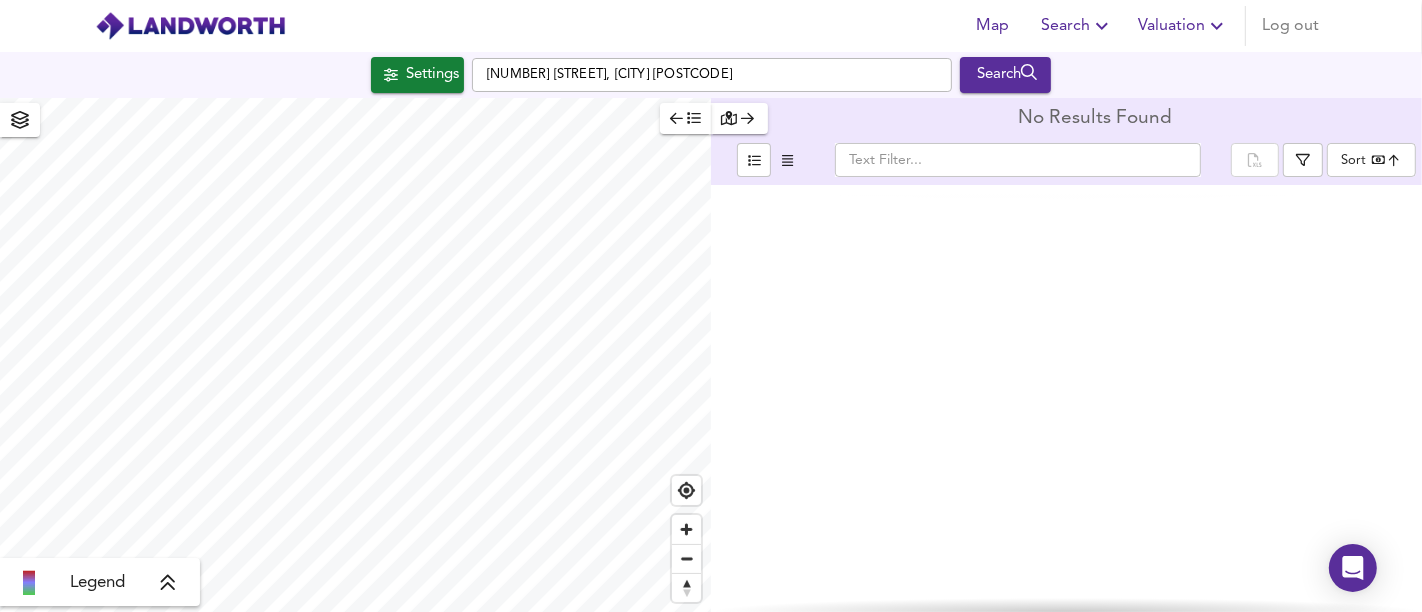type on "328" 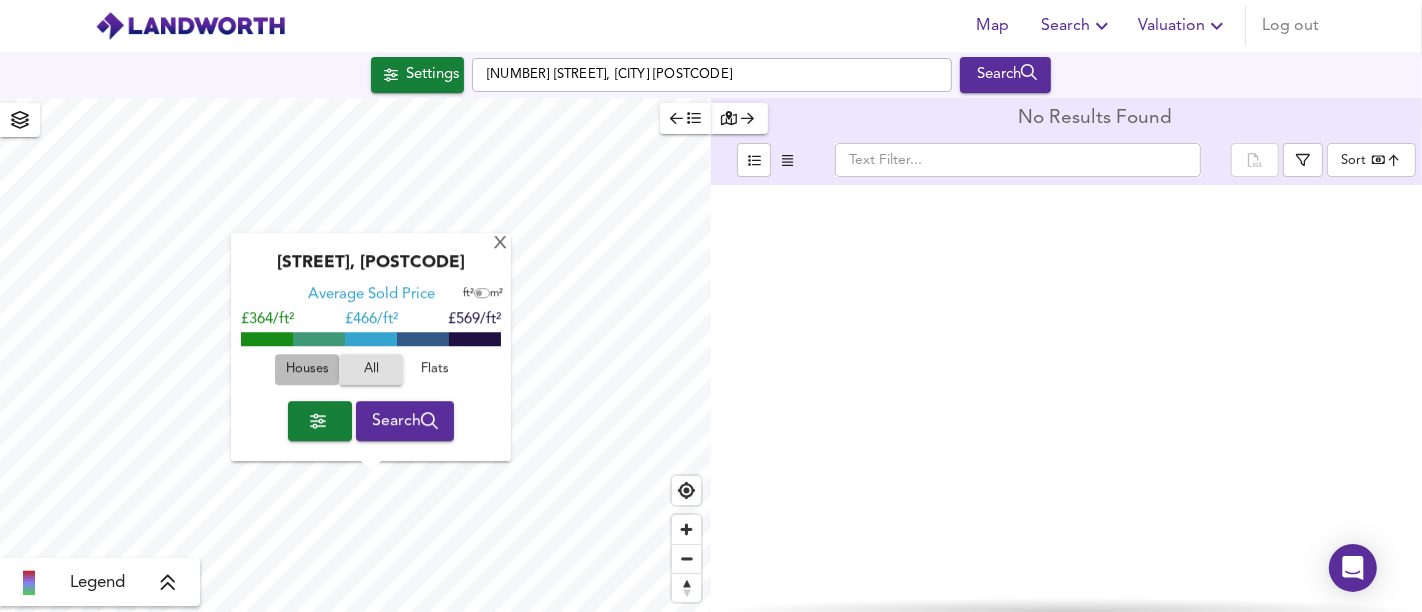 click on "Houses" at bounding box center [307, 370] 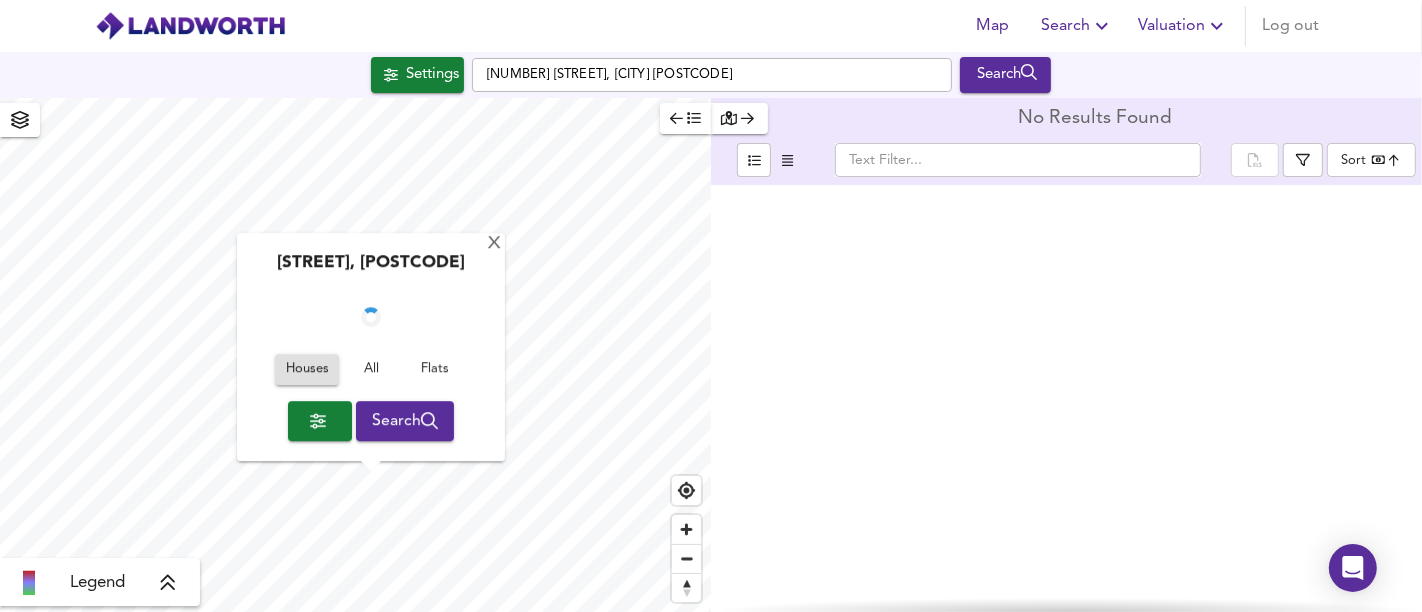 click on "Search" at bounding box center (405, 421) 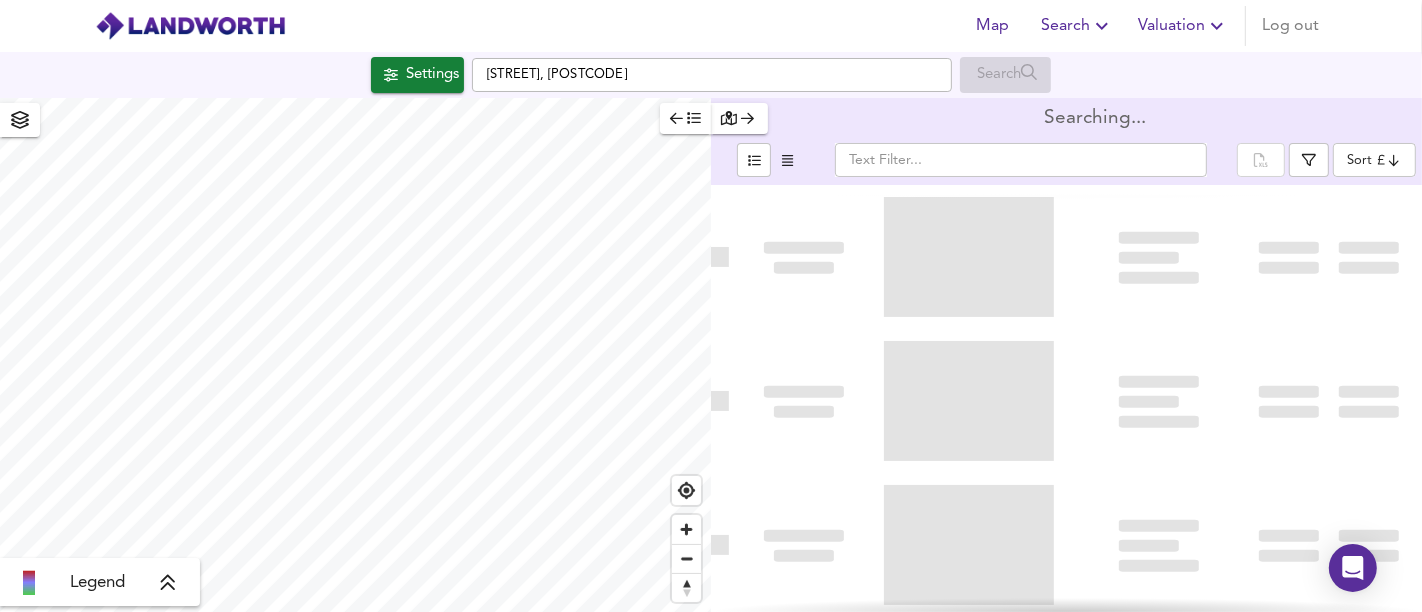 type on "bestdeal" 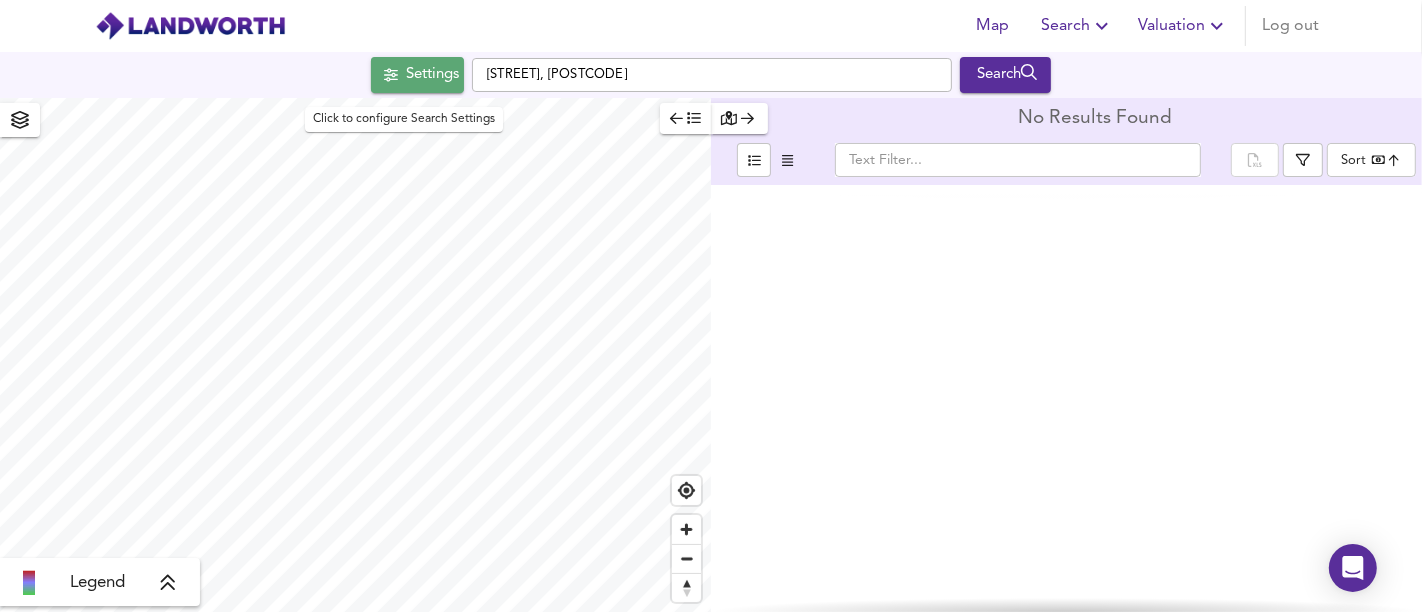 click on "Settings" at bounding box center (432, 75) 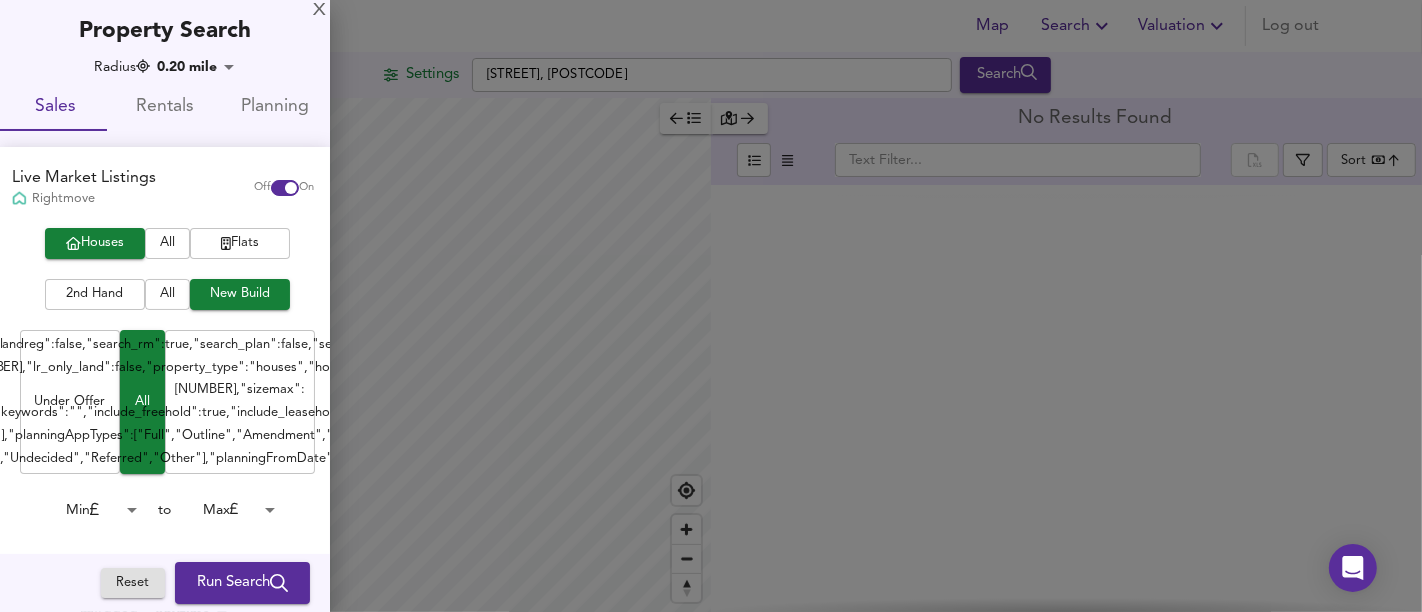 click on "All" at bounding box center [167, 294] 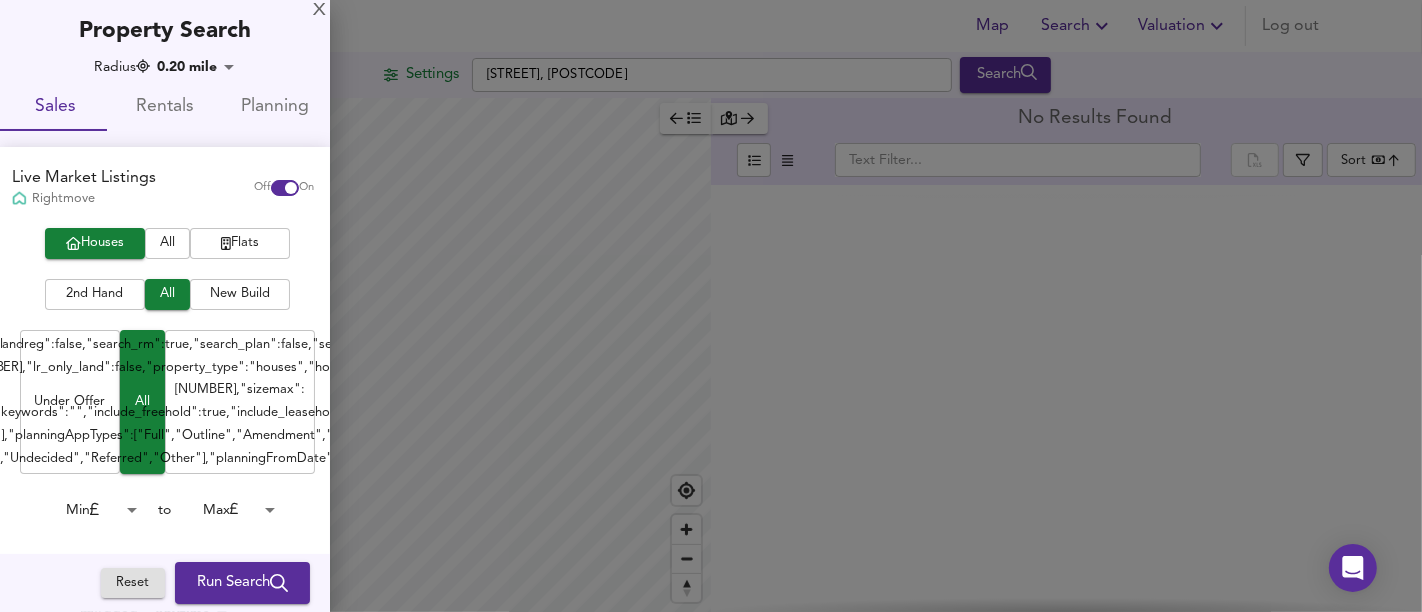 click on "Map Search Valuation Log out        Settings     [STREET], [POSTCODE]        Search            Legend       No Results Found           ​         Sort   bestdeal ​ X Map Settings Basemap          Default hybrid Heatmap          Average Price landworth 2D   View Dynamic Heatmap   On Show Postcodes Show Boroughs 2D 3D Find Me X Property Search Radius   [DISTANCE] mile [NUMBER] Sales Rentals Planning    Live Market Listings   Rightmove Off   On    Houses All   Flats 2nd Hand All New Build Under Offer All For Sale Min   [PRICE] to Max   [PRICE]   Min   [BED] to Max   [BED]   Added Anytime -1    Sold Property Prices   HM Land Registry Off   On     Room Rentals & Flatshares   SpareRoom   BETA Off   On     Planning Applications Local Authorities Off   On  Reset Run Search   Please enable at least one data source to run a search" at bounding box center (711, 306) 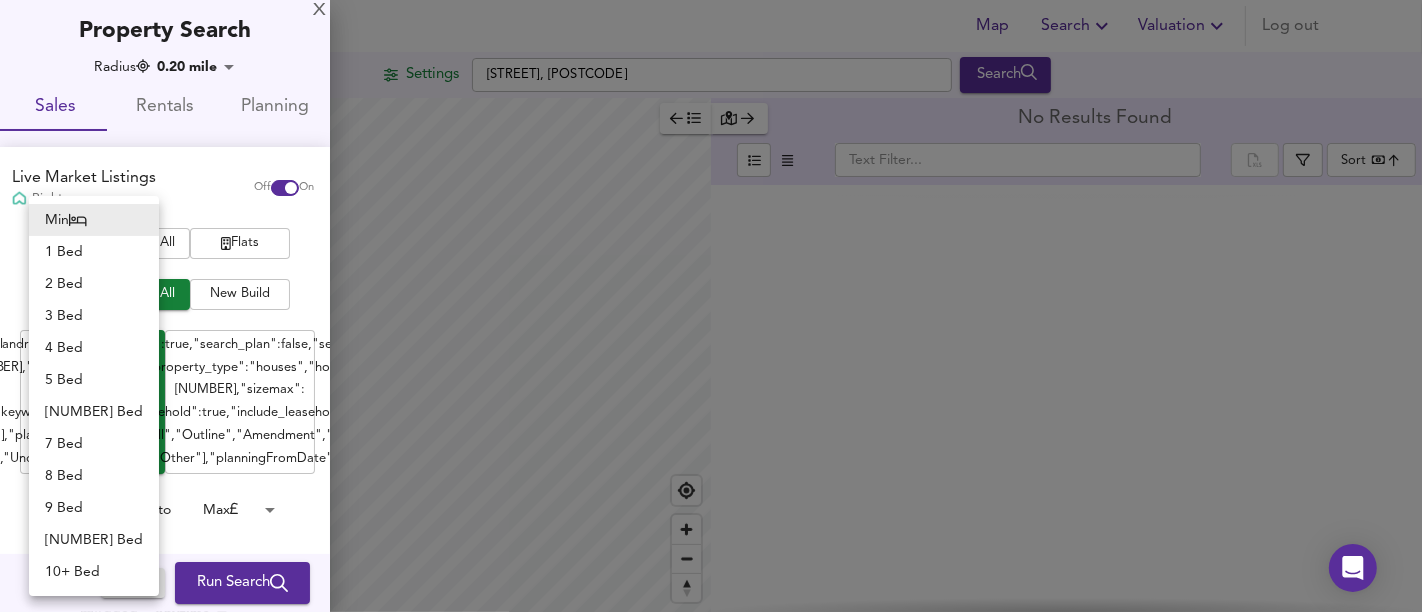 click on "3 Bed" at bounding box center [94, 316] 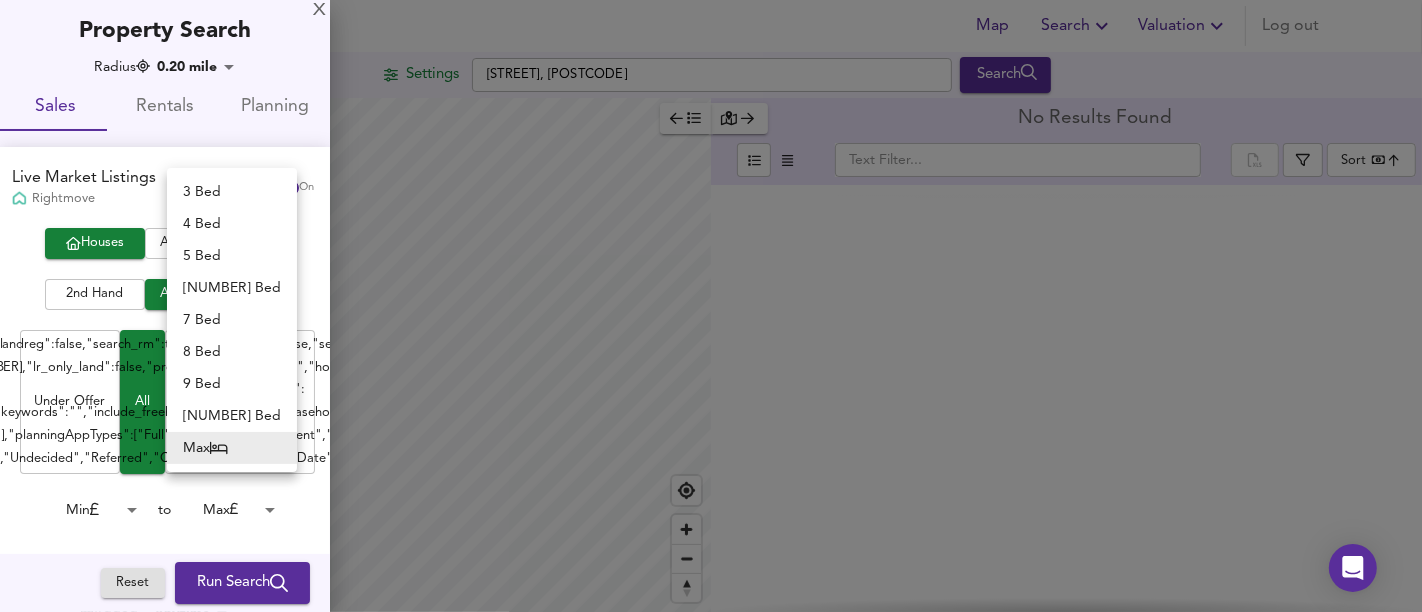 click on "Map Search Valuation Log out        Settings     [STREET], [POSTCODE]        Search            Legend       No Results Found           ​         Sort   bestdeal ​ X Map Settings Basemap          Default hybrid Heatmap          Average Price landworth 2D   View Dynamic Heatmap   On Show Postcodes Show Boroughs 2D 3D Find Me X Property Search Radius   [DISTANCE] mile [NUMBER] Sales Rentals Planning    Live Market Listings   Rightmove Off   On    Houses All   Flats 2nd Hand All New Build Under Offer All For Sale Min   [PRICE] to Max   [PRICE]   [BED] Bed [BED] to Max   [BED]   Added Anytime -1    Sold Property Prices   HM Land Registry Off   On     Room Rentals & Flatshares   SpareRoom   BETA Off   On     Planning Applications Local Authorities Off   On  Reset Run Search   Please enable at least one data source to run a search
[BED] Bed [BED] Bed [BED] Bed [BED] Bed [BED] Bed [BED] Bed [BED] Bed Max" at bounding box center (711, 306) 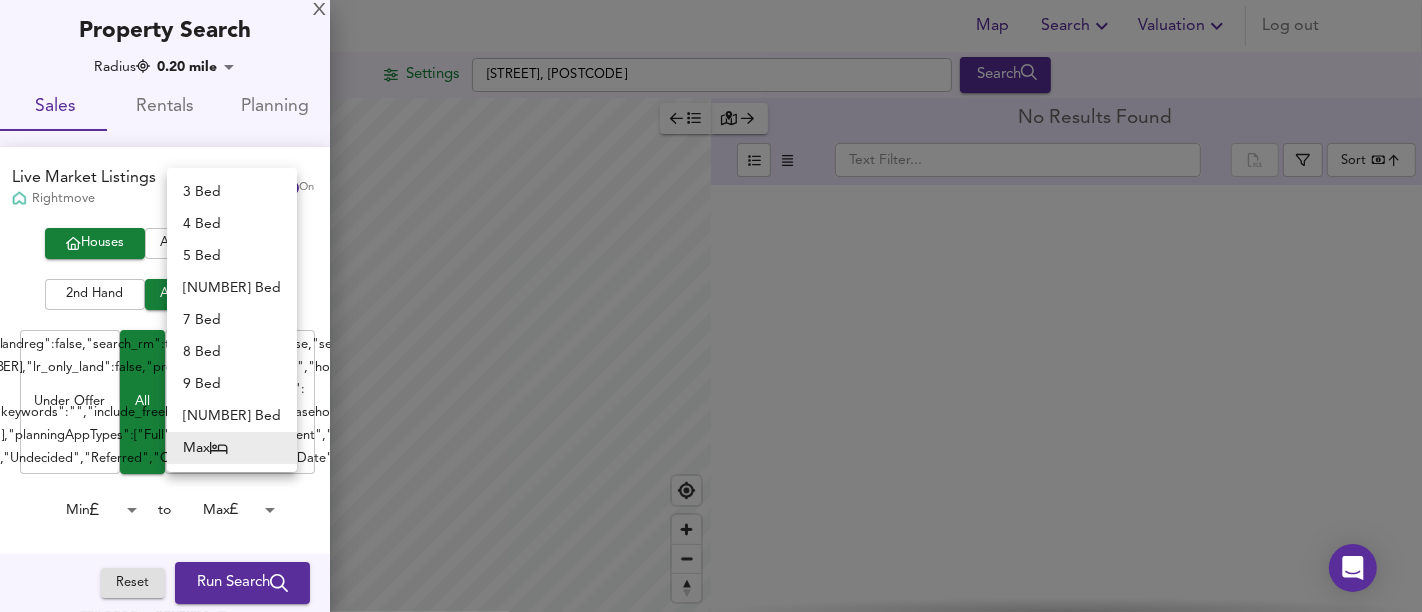 click on "3 Bed" at bounding box center [232, 192] 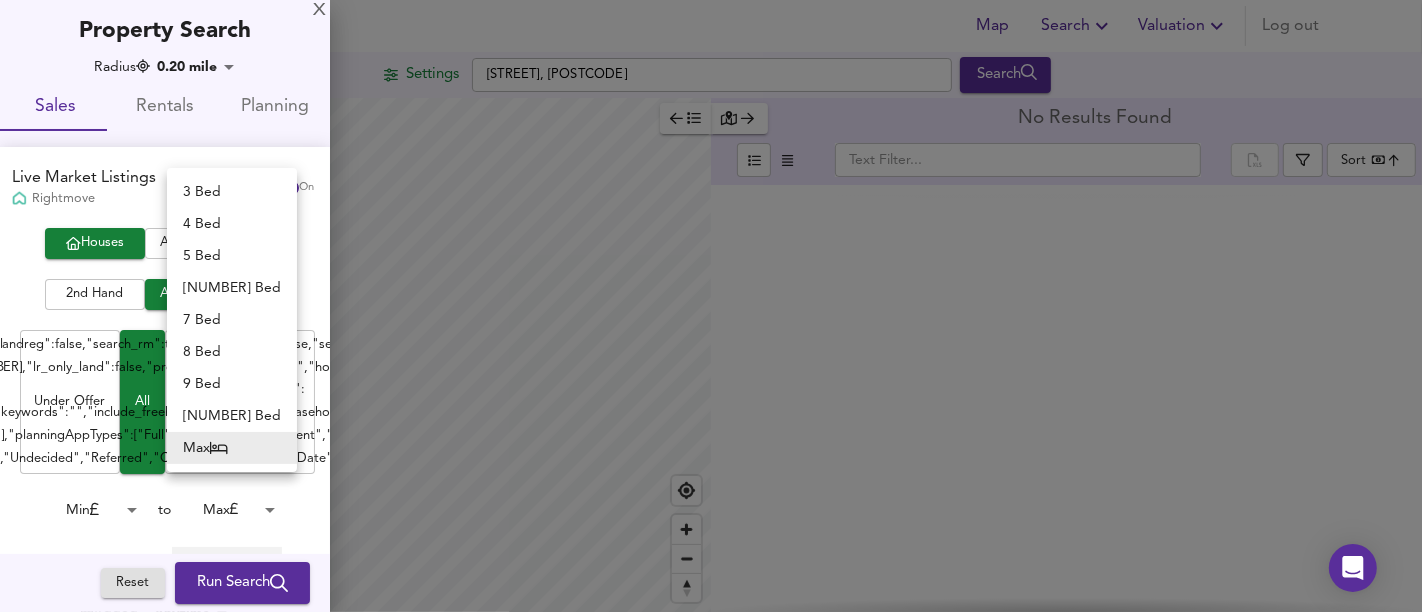 type on "3" 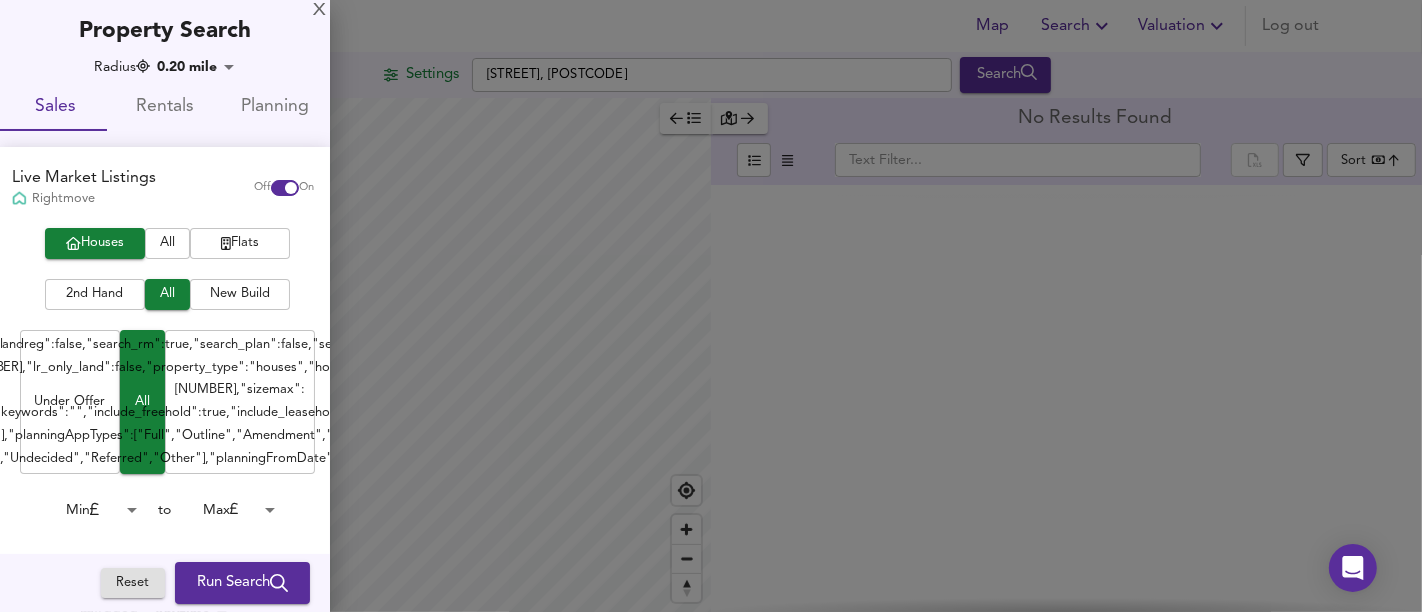 click on "Run Search" at bounding box center [242, 583] 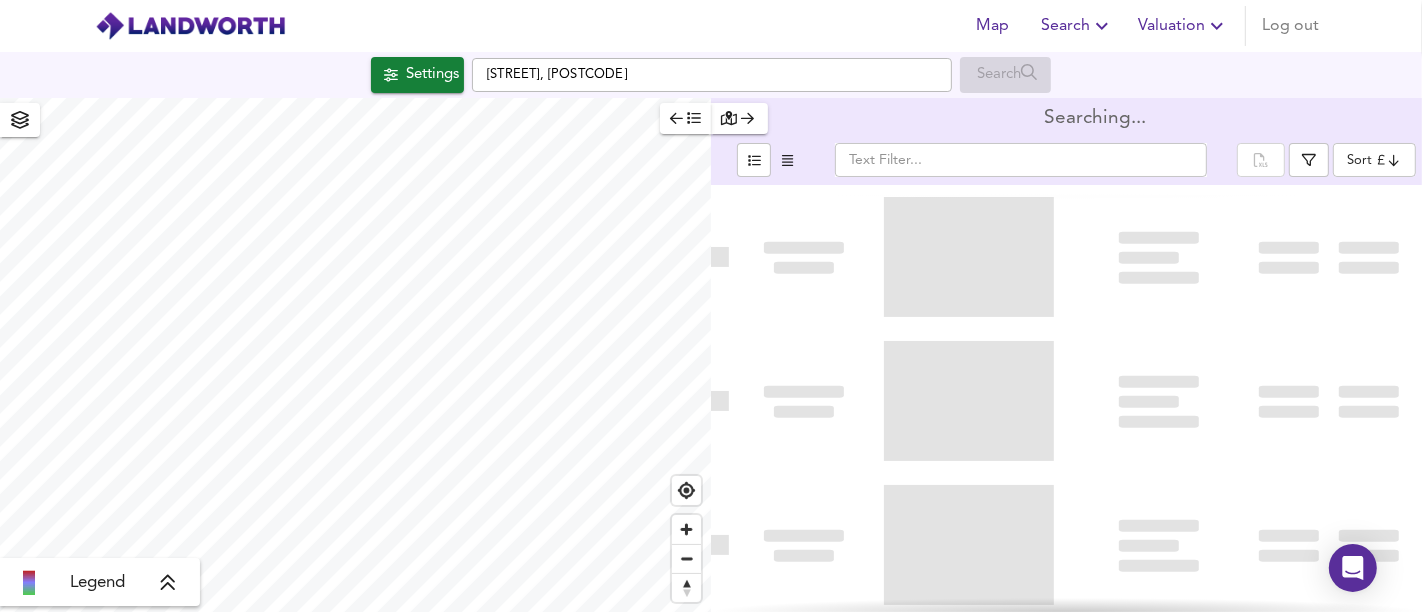 type on "bestdeal" 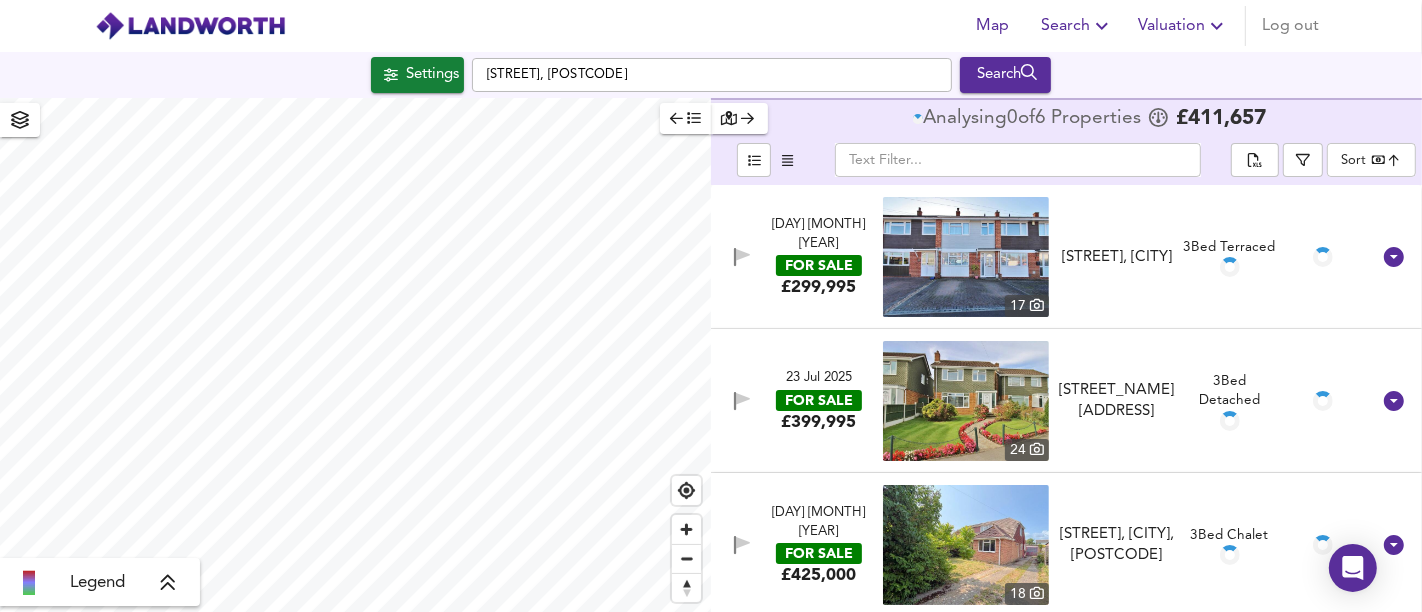 scroll, scrollTop: 436, scrollLeft: 0, axis: vertical 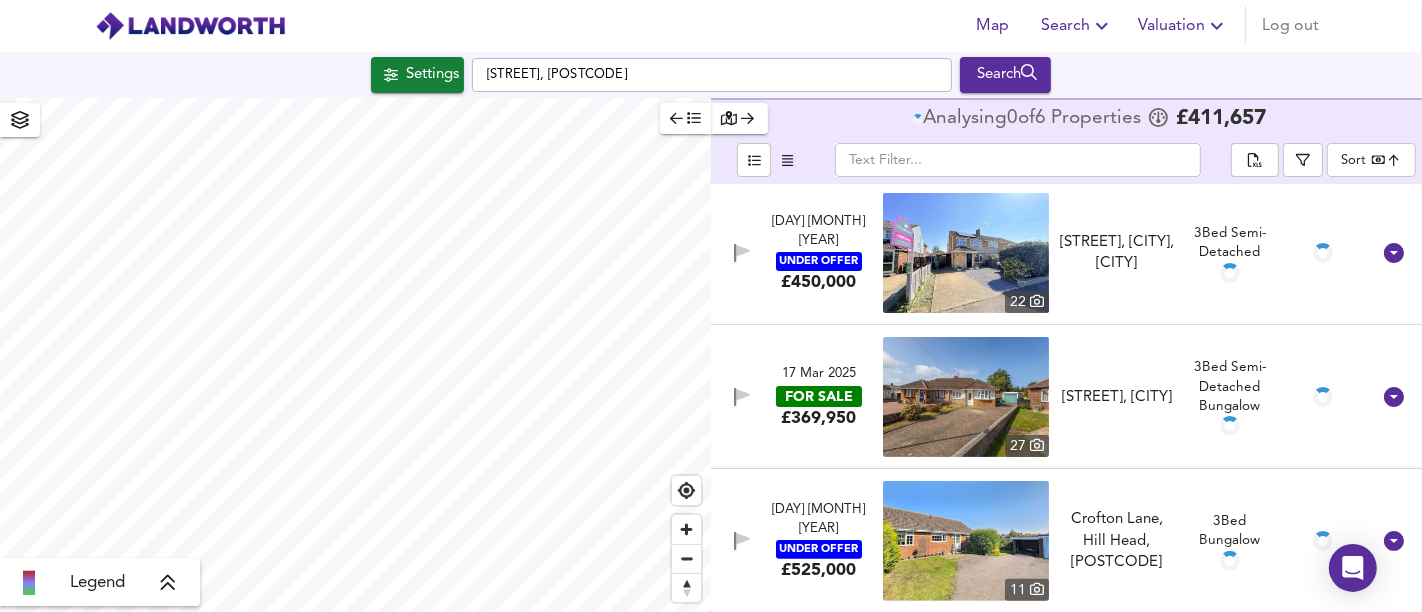 click on "[NUMBER] Bed    Bungalow" at bounding box center (1230, 531) 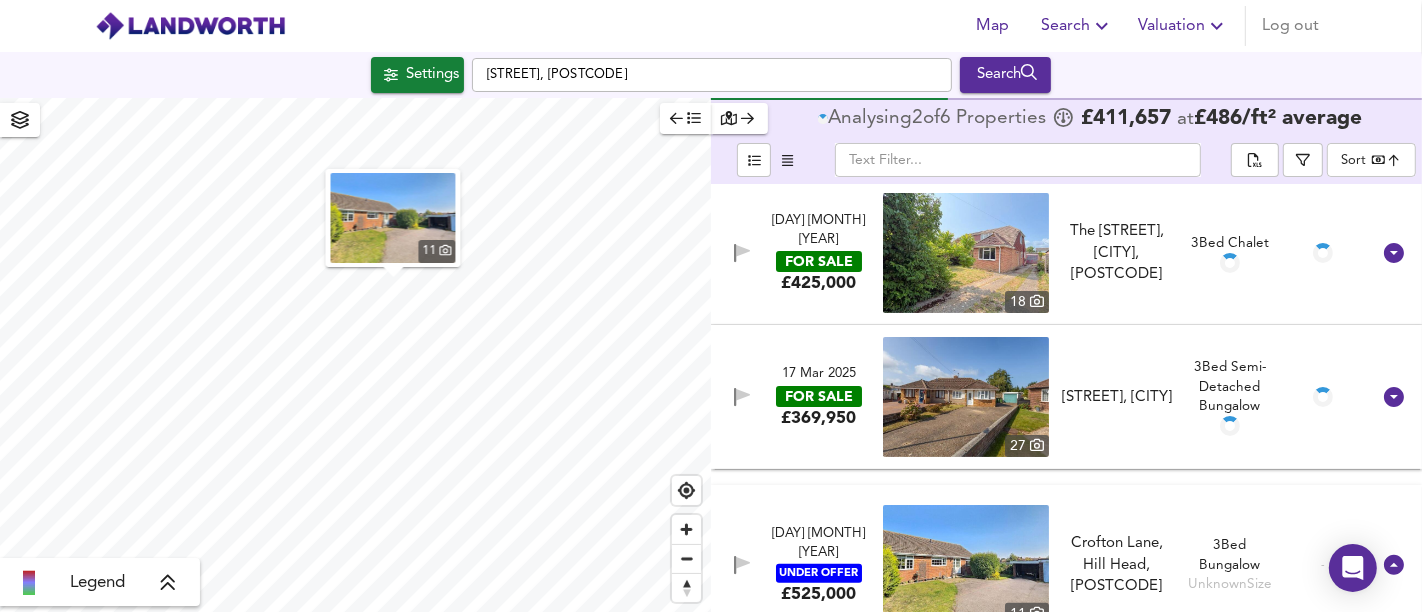 scroll, scrollTop: 4, scrollLeft: 0, axis: vertical 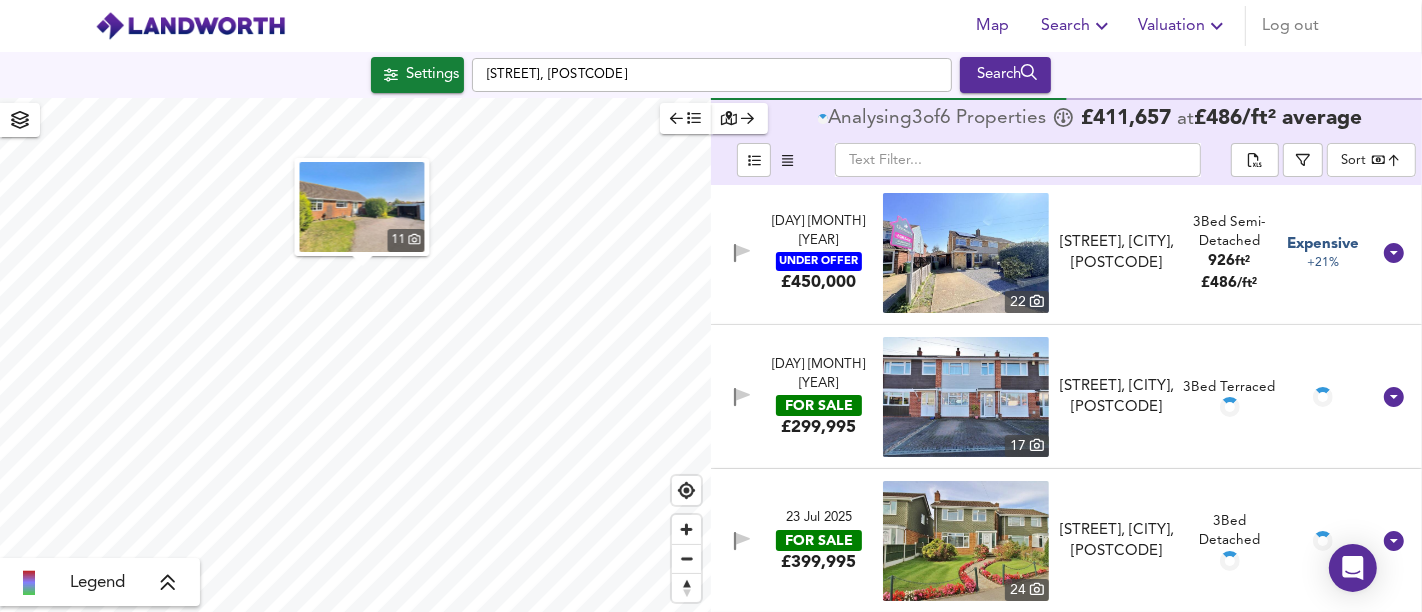 click at bounding box center [362, 207] 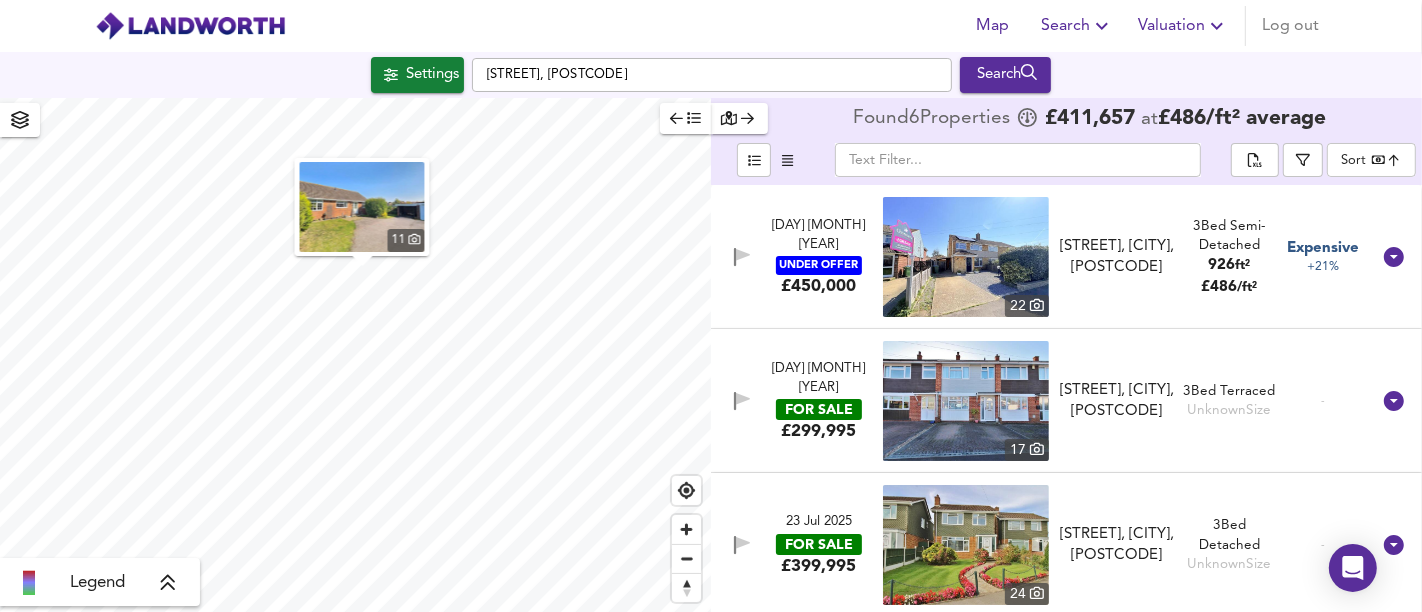 scroll, scrollTop: 0, scrollLeft: 0, axis: both 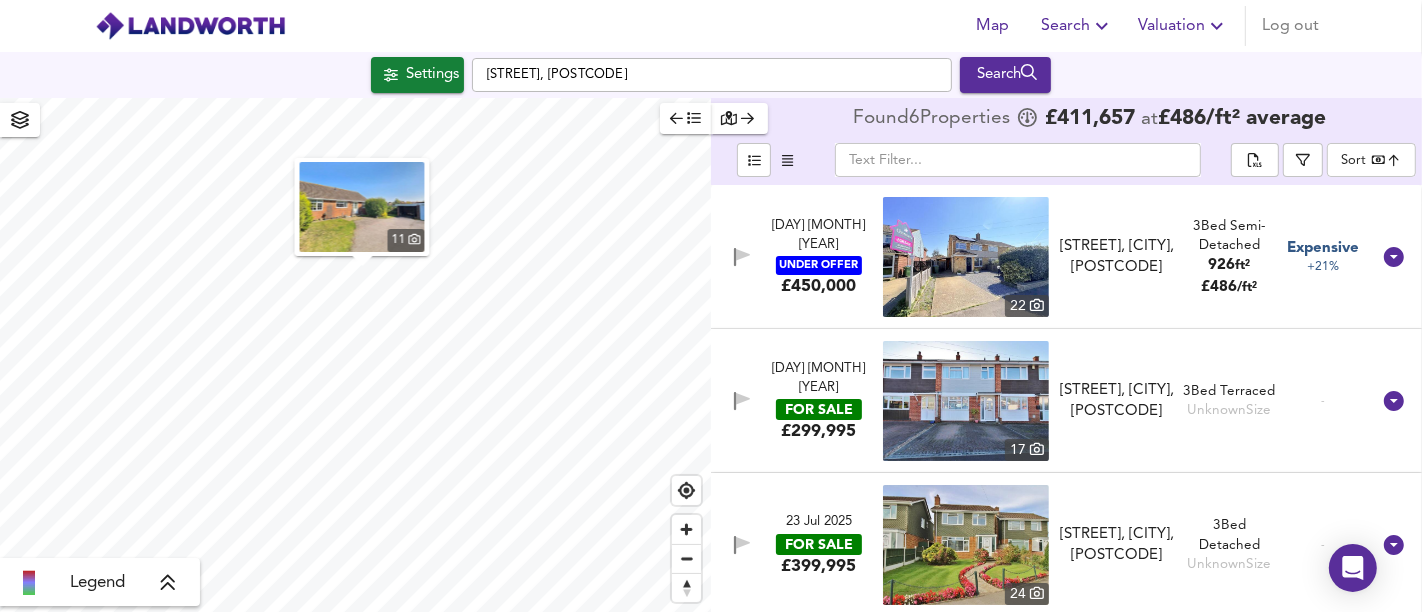 click on "UNDER OFFER" at bounding box center (819, 265) 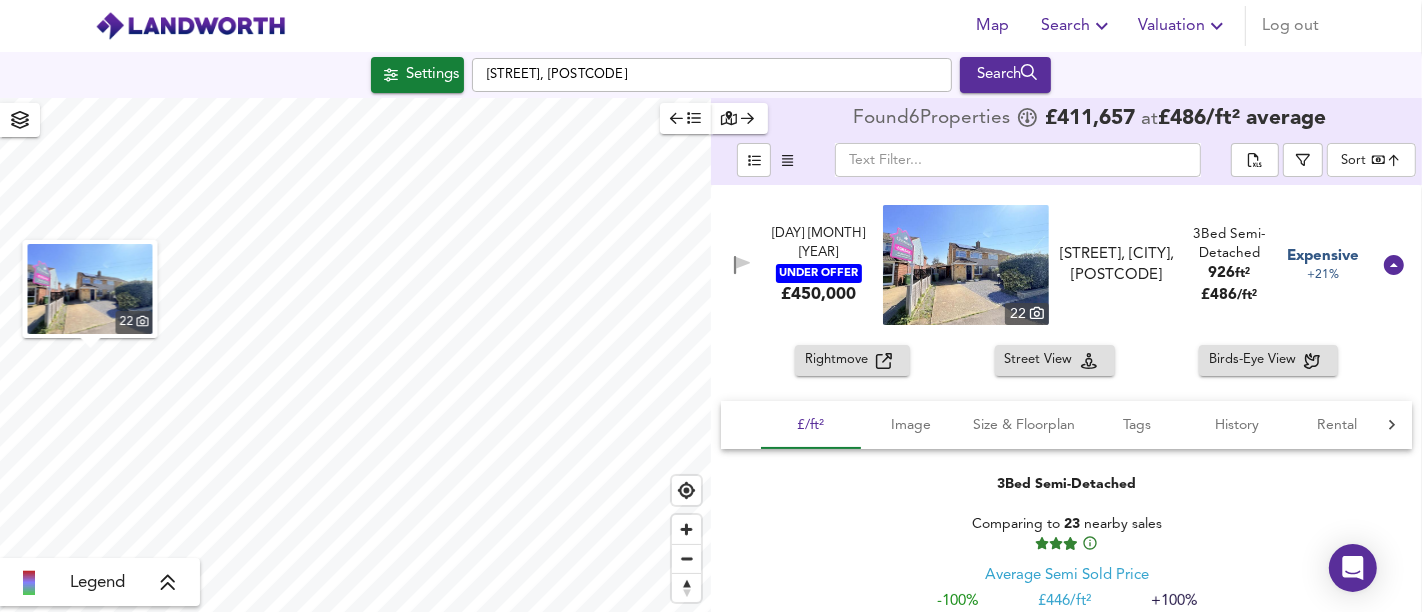 click on "[NUMBER] [STREET], [CITY], [STATE] [POSTCODE] [STREET], [CITY], [STATE] [POSTCODE] [BED] Bed   Semi-Detached [SQUARE_FEET] ft² £ [PRICE_PER_SQFT] / ft²   Expensive +[PERCENTAGE]%" at bounding box center [1042, 265] 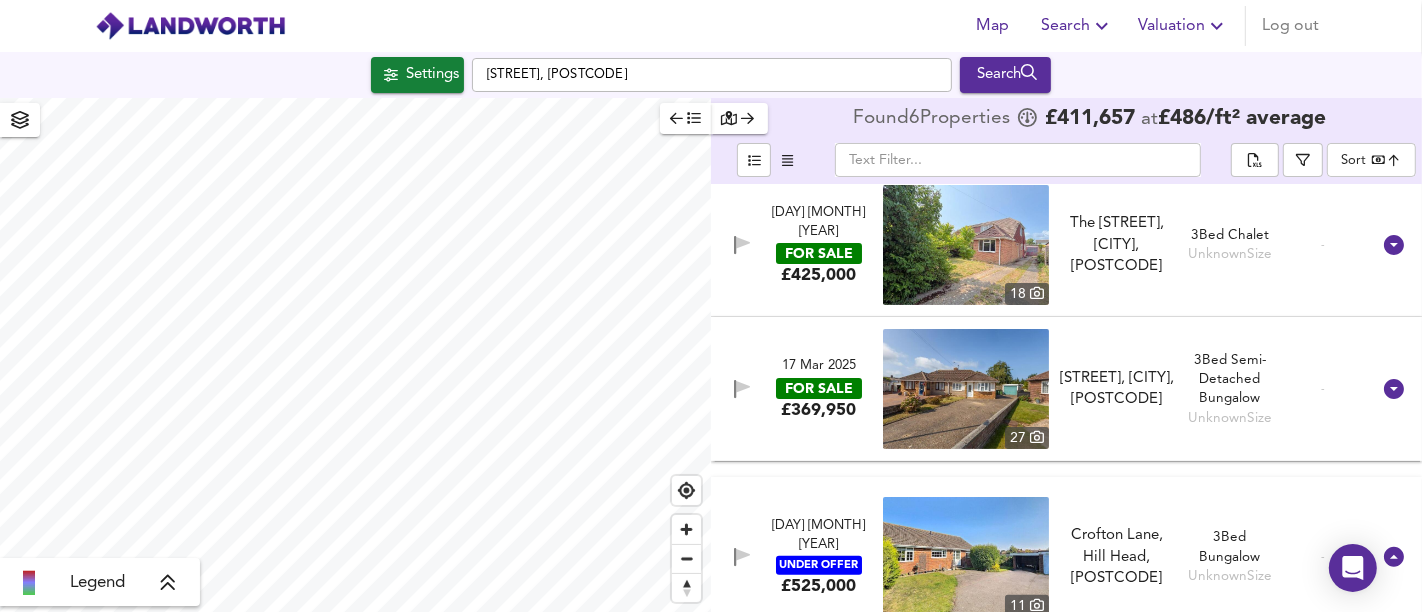 scroll, scrollTop: 854, scrollLeft: 0, axis: vertical 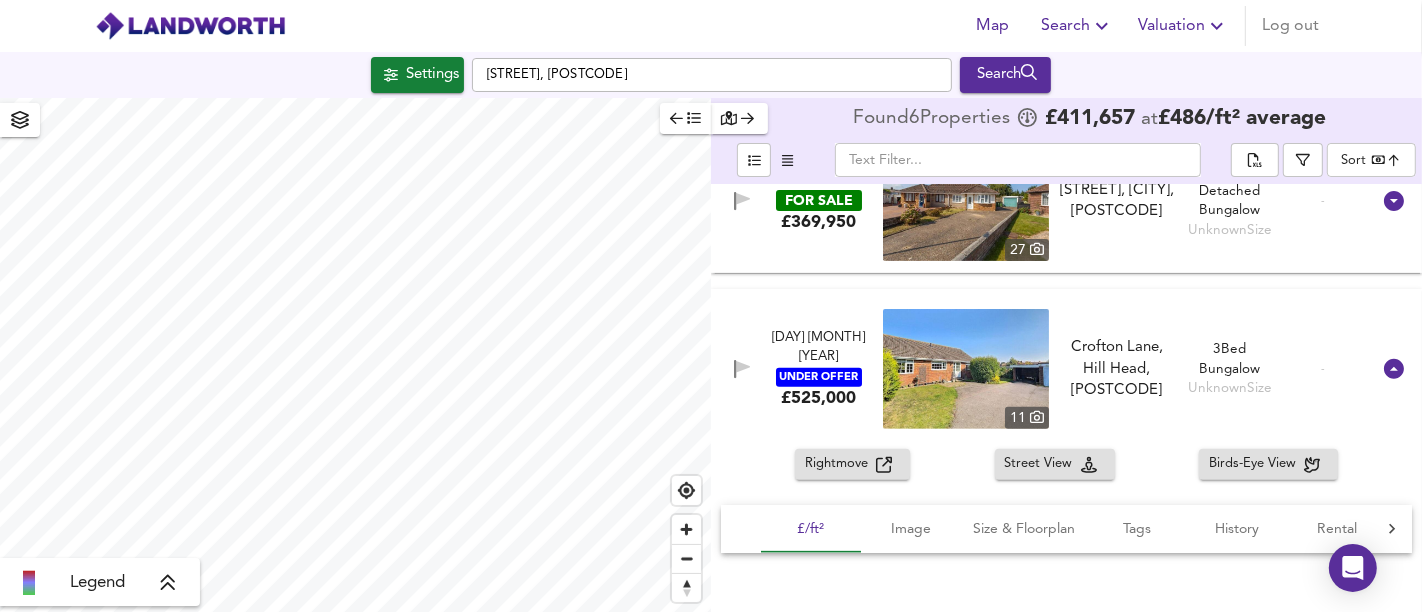 click on "[DATE] UNDER OFFER £[PRICE]     [NUMBER]     [STREET], [CITY], [POSTCODE] [STREET], [CITY], [POSTCODE] [BED]  Bed   Bungalow Unknown  Size   -" at bounding box center [1042, 369] 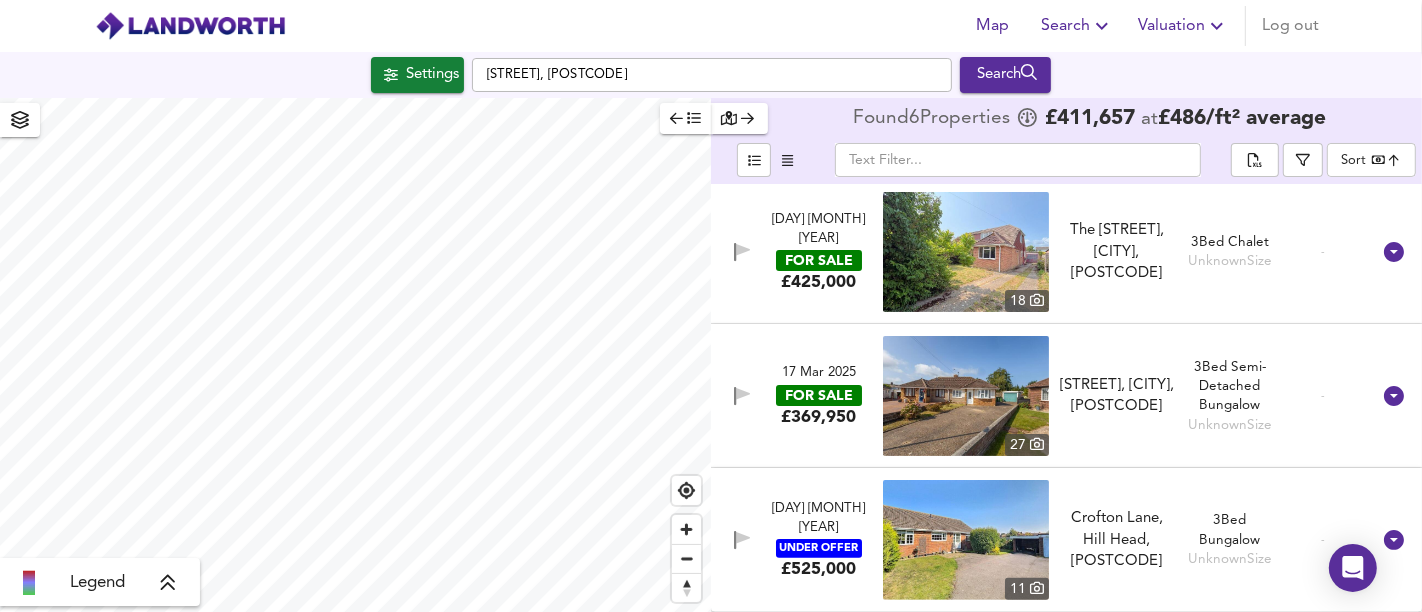 scroll, scrollTop: 436, scrollLeft: 0, axis: vertical 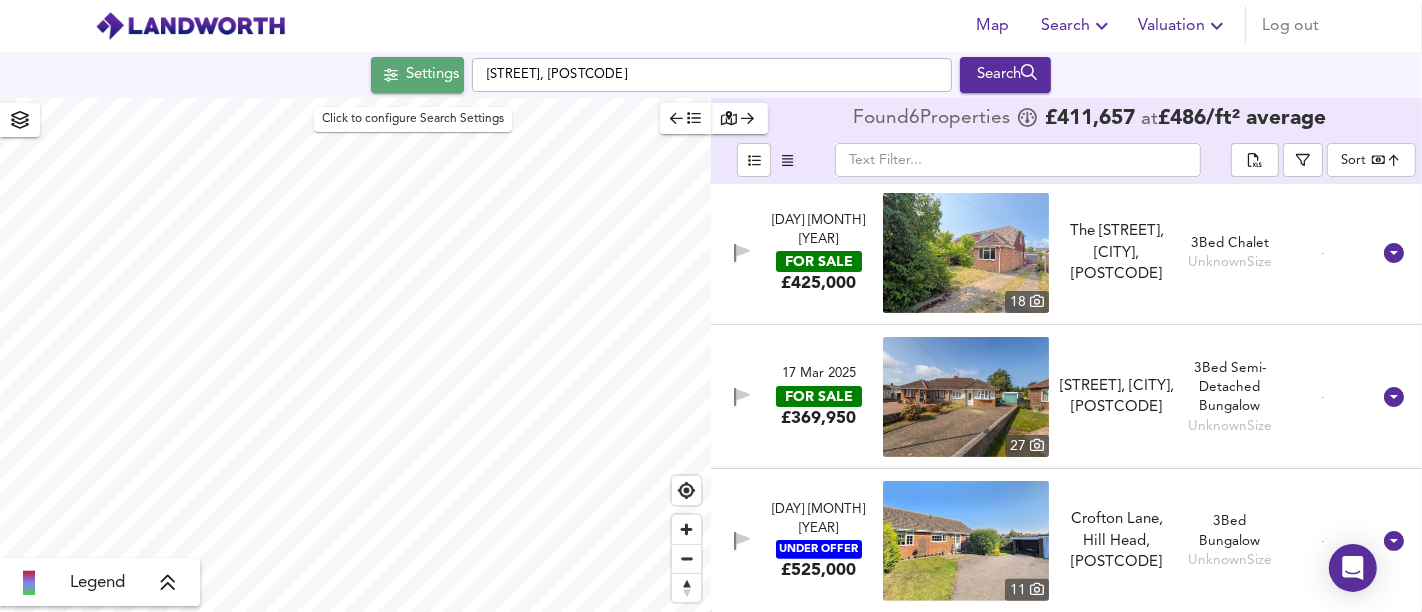 click on "Settings" at bounding box center (432, 75) 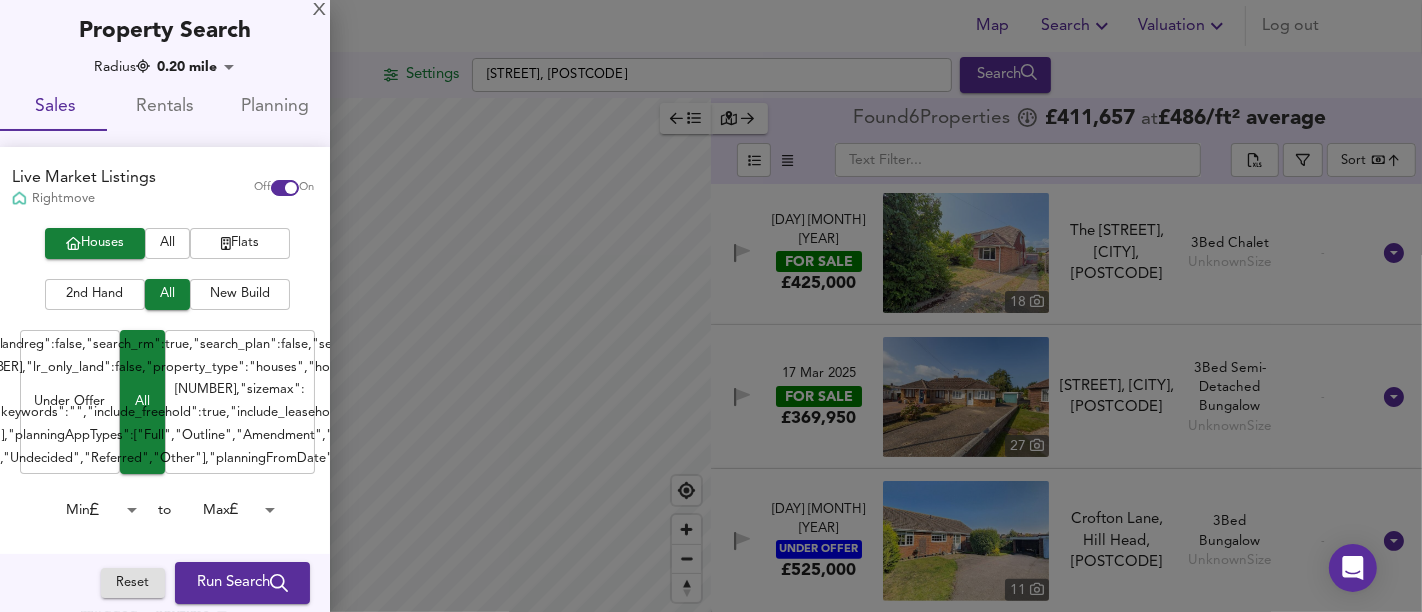 click on "Map Search Valuation Log out        Settings     [STREET], [POSTCODE]        Search            Legend         Found [NUMBER] Properties    £ [PRICE]    at £ [PRICE] / ft²    average              ​          Sort   bestdeal ​ [DATE] UNDER OFFER £[PRICE]    [NUMBER]    [STREET], [CITY], [POSTCODE] [STREET], [CITY], [POSTCODE] [NUMBER] Bed    Semi-Detached [NUMBER] ft² £ [PRICE] / ft²    Expensive +[PERCENT]% [DATE] FOR SALE £[PRICE]    [NUMBER]    [STREET], [CITY], [POSTCODE] [STREET], [CITY], [POSTCODE] [NUMBER] Bed    Terraced Unknown   Size    - [DATE] FOR SALE £[PRICE]    [NUMBER]    [STREET], [CITY], [POSTCODE] [STREET], [CITY], [POSTCODE] [NUMBER] Bed    Detached Unknown   Size    - [DATE] FOR SALE £[PRICE]    [NUMBER]    [STREET], [CITY], [POSTCODE] [STREET], [CITY], [POSTCODE] [NUMBER] Bed    Chalet Unknown   Size    - [DATE] FOR SALE £[PRICE]    [NUMBER]    [STREET], [CITY], [POSTCODE] [STREET], [CITY], [POSTCODE] [NUMBER] Bed    Semi-Detached Bungalow" at bounding box center (711, 306) 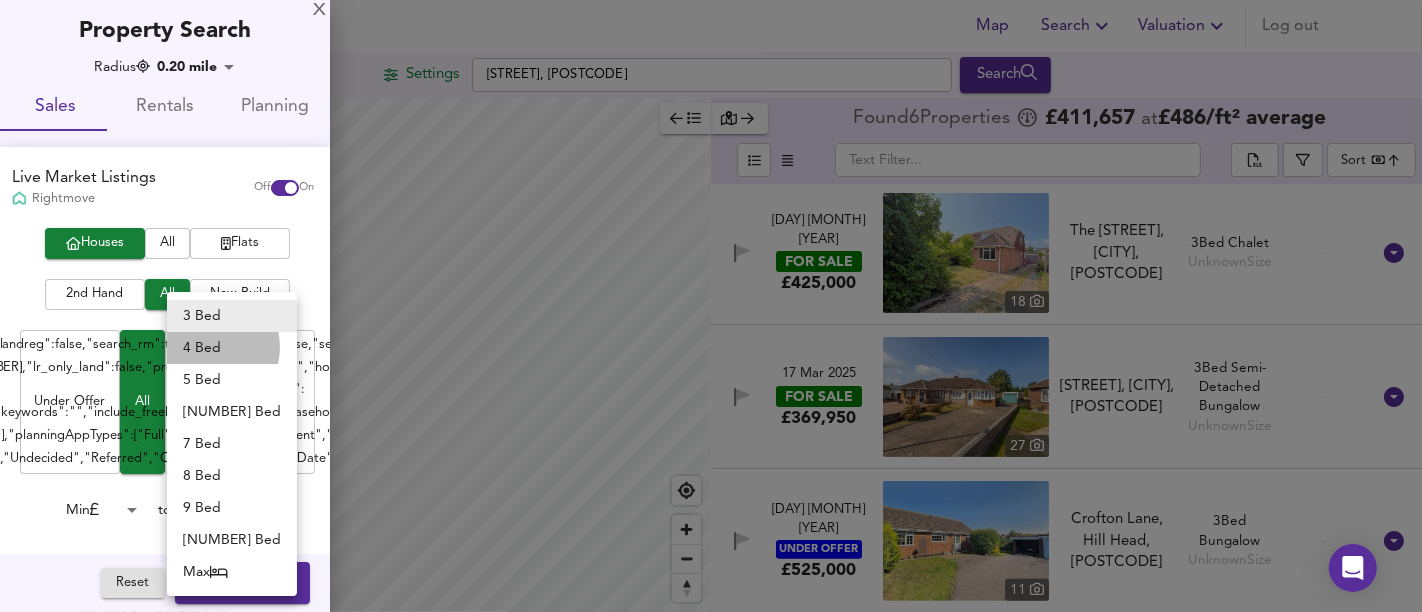 click on "4 Bed" at bounding box center (232, 348) 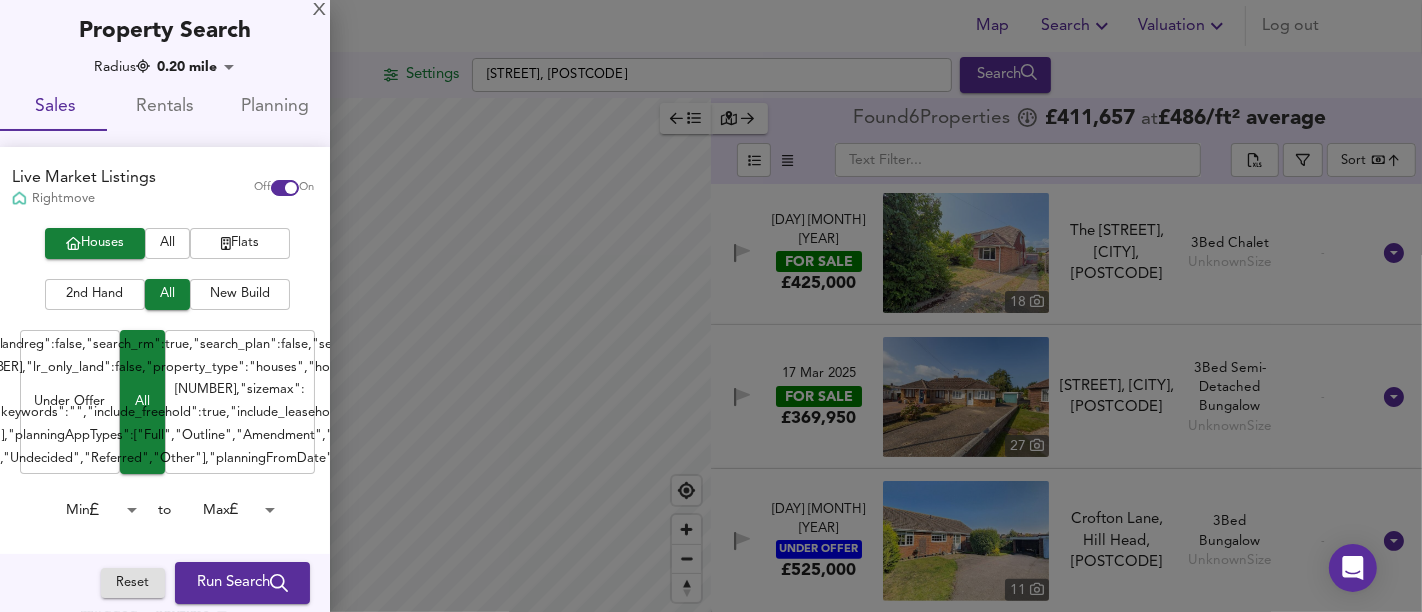 click on "Map Search Valuation Log out        Settings     [STREET], [POSTCODE]        Search            Legend         Found [NUMBER] Properties    £ [PRICE]    at £ [PRICE] / ft²    average              ​          Sort   bestdeal ​ [DATE] UNDER OFFER £[PRICE]    [NUMBER]    [STREET], [CITY], [POSTCODE] [STREET], [CITY], [POSTCODE] [NUMBER] Bed    Semi-Detached [NUMBER] ft² £ [PRICE] / ft²    Expensive +[PERCENT]% [DATE] FOR SALE £[PRICE]    [NUMBER]    [STREET], [CITY], [POSTCODE] [STREET], [CITY], [POSTCODE] [NUMBER] Bed    Terraced Unknown   Size    - [DATE] FOR SALE £[PRICE]    [NUMBER]    [STREET], [CITY], [POSTCODE] [STREET], [CITY], [POSTCODE] [NUMBER] Bed    Detached Unknown   Size    - [DATE] FOR SALE £[PRICE]    [NUMBER]    [STREET], [CITY], [POSTCODE] [STREET], [CITY], [POSTCODE] [NUMBER] Bed    Chalet Unknown   Size    - [DATE] FOR SALE £[PRICE]    [NUMBER]    [STREET], [CITY], [POSTCODE] [STREET], [CITY], [POSTCODE] [NUMBER] Bed    Semi-Detached Bungalow" at bounding box center (711, 306) 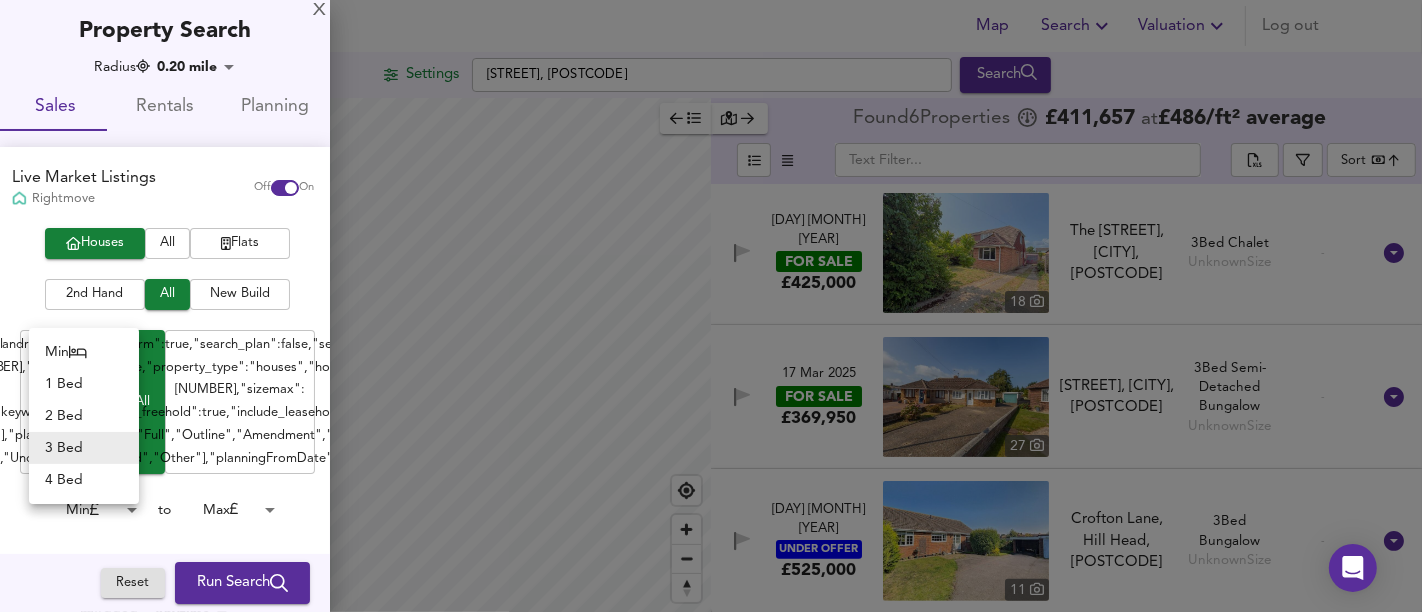 click on "4 Bed" at bounding box center (84, 480) 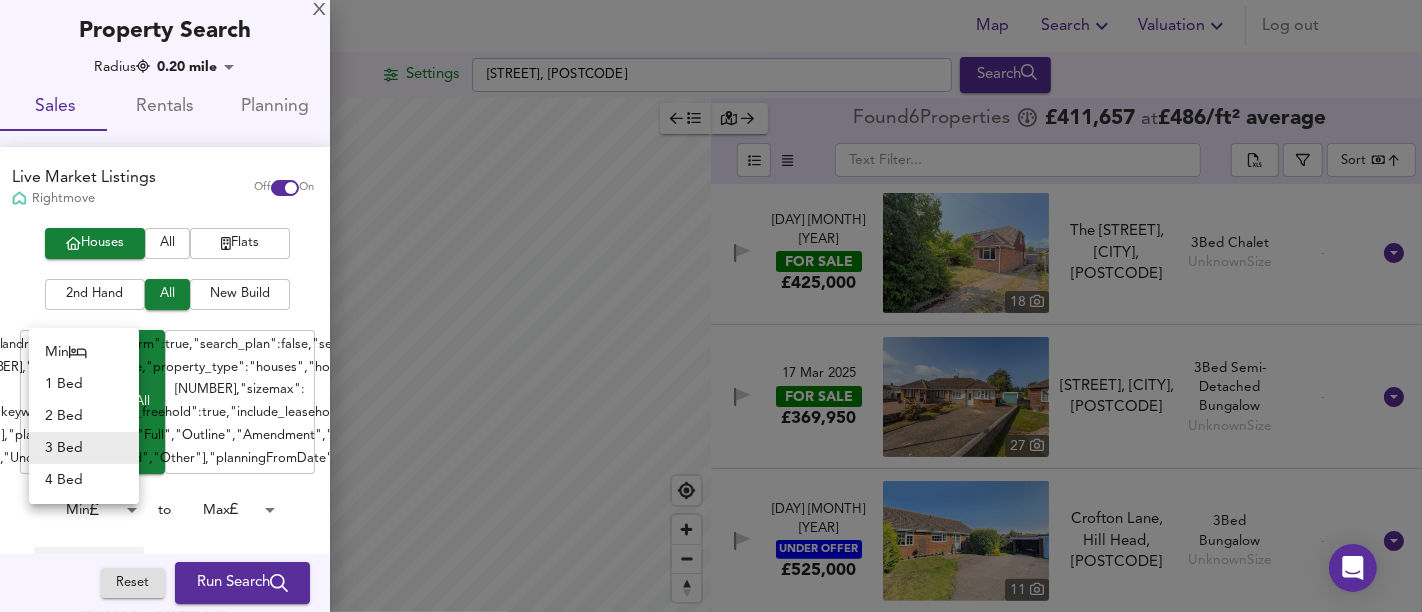 type on "4" 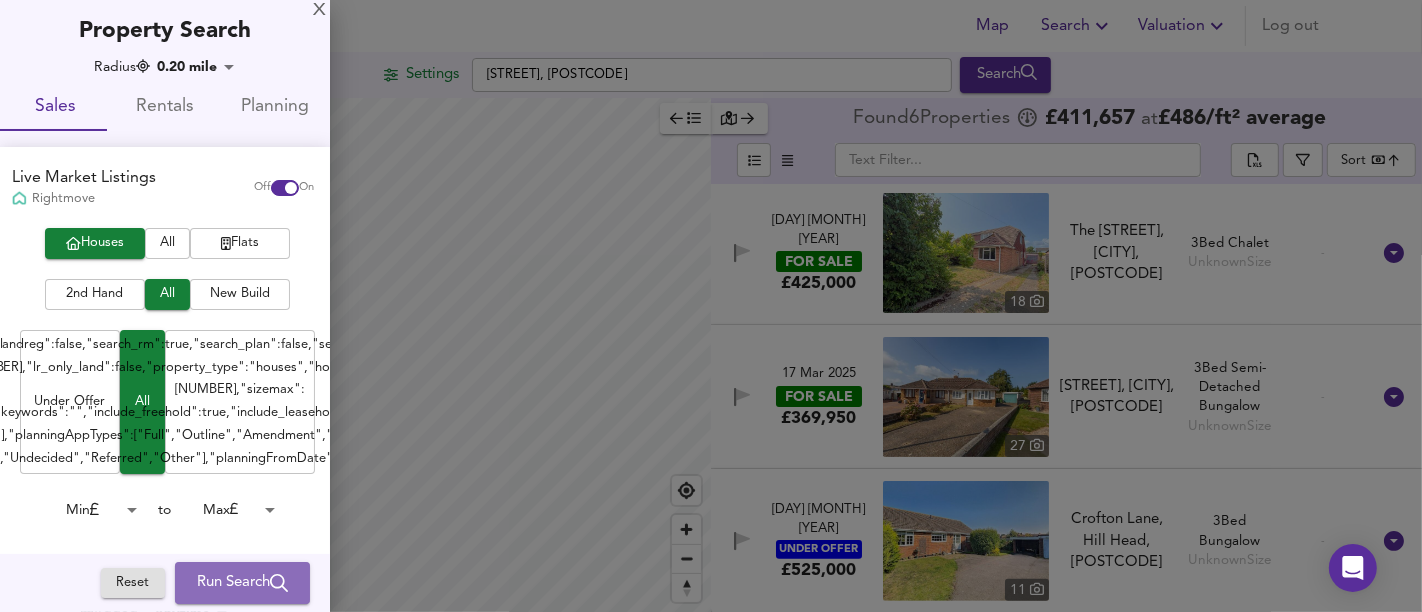 click on "Run Search" at bounding box center (242, 583) 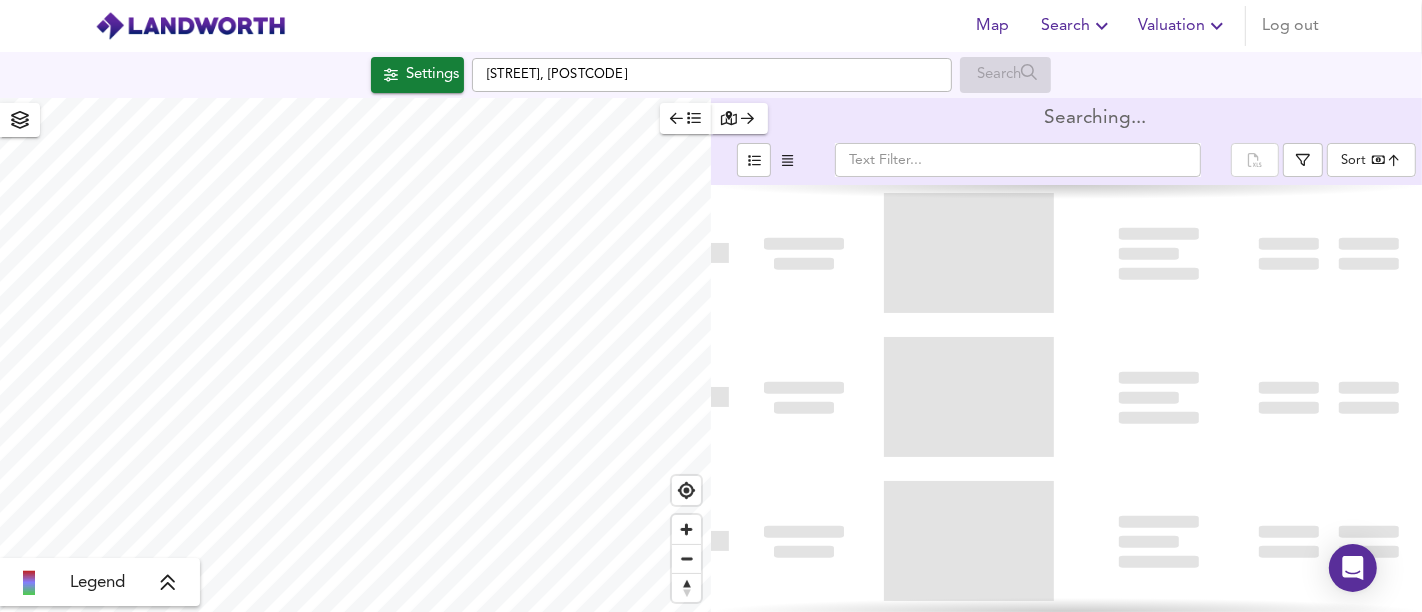 type on "bestdeal" 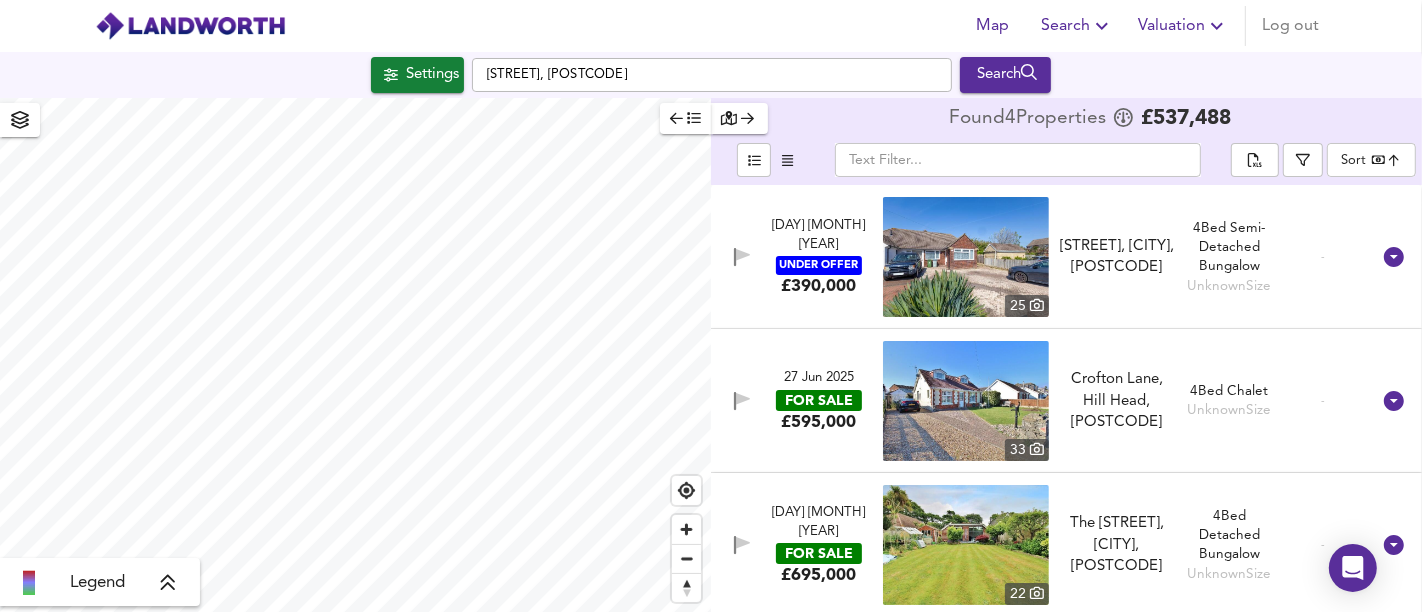 scroll, scrollTop: 111, scrollLeft: 0, axis: vertical 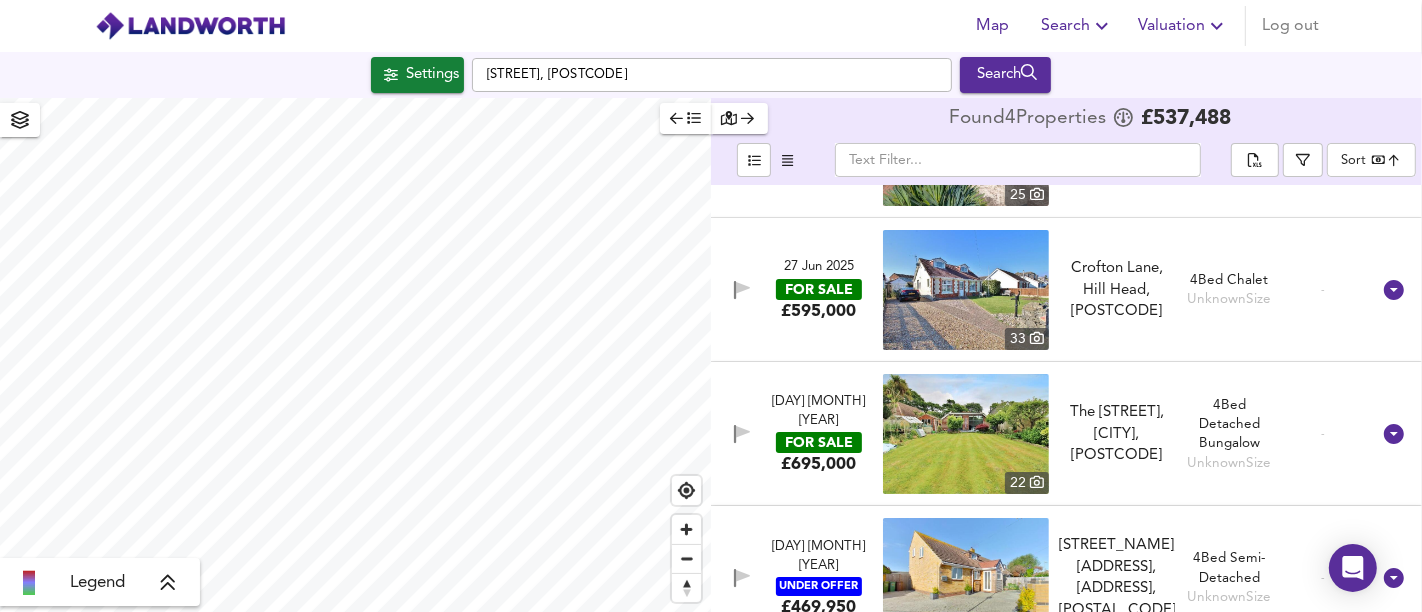 click on "£595,000" at bounding box center [818, 311] 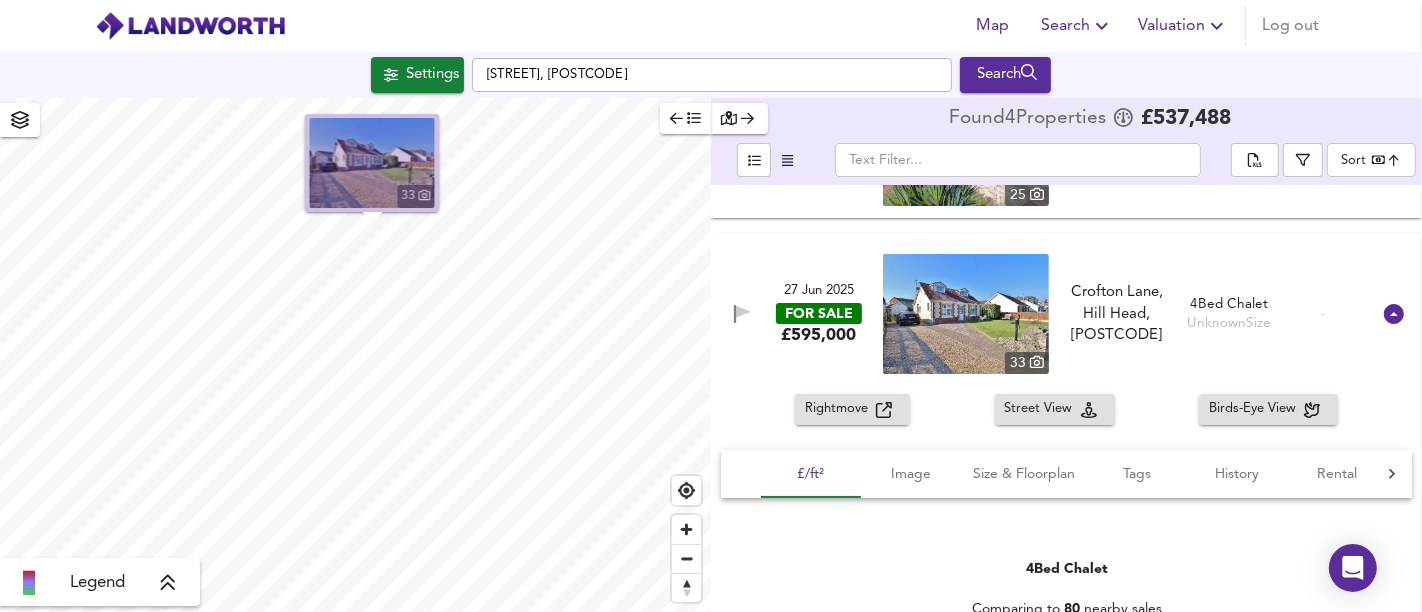 click at bounding box center (372, 163) 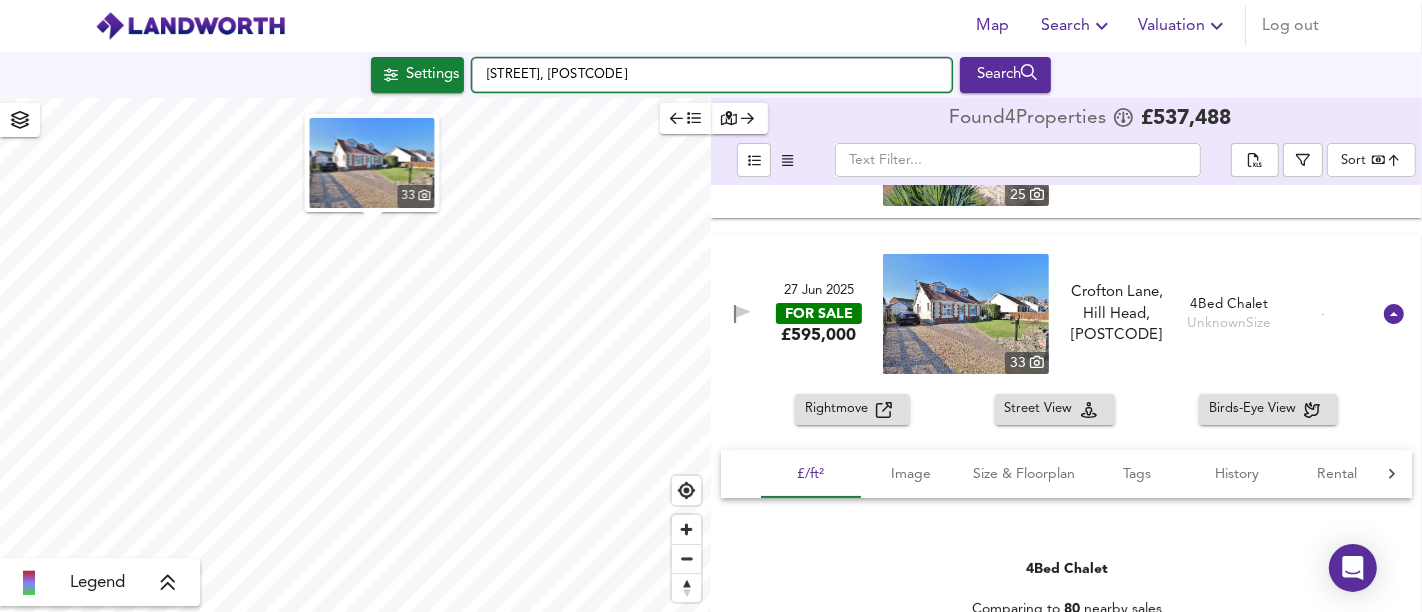 drag, startPoint x: 694, startPoint y: 76, endPoint x: 482, endPoint y: 66, distance: 212.23572 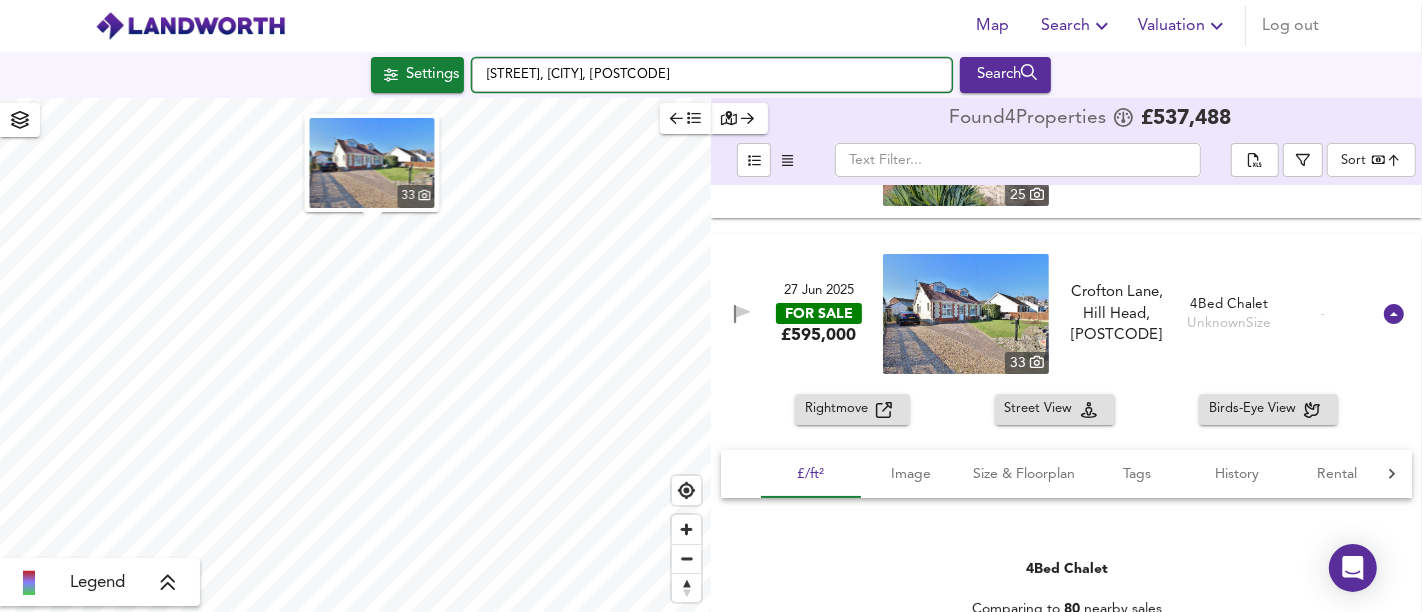 type on "[CITY], [POSTCODE]" 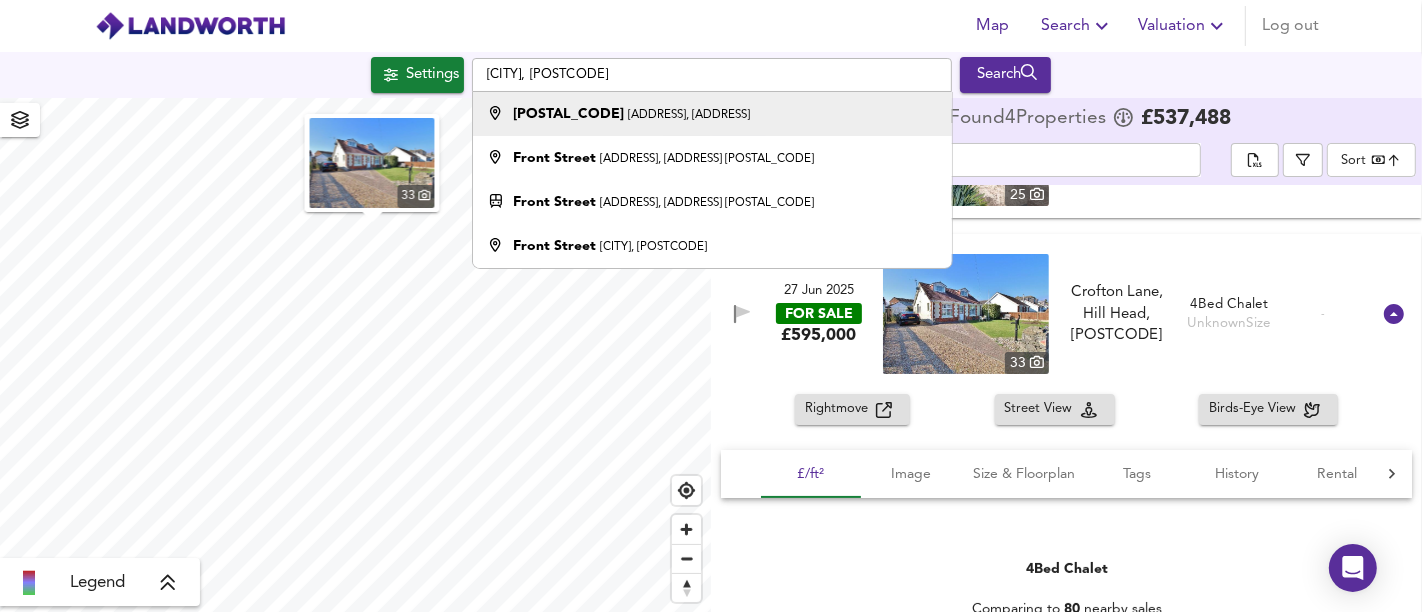 click on "[POSTAL_CODE]   [ADDRESS], [ADDRESS]" at bounding box center [631, 114] 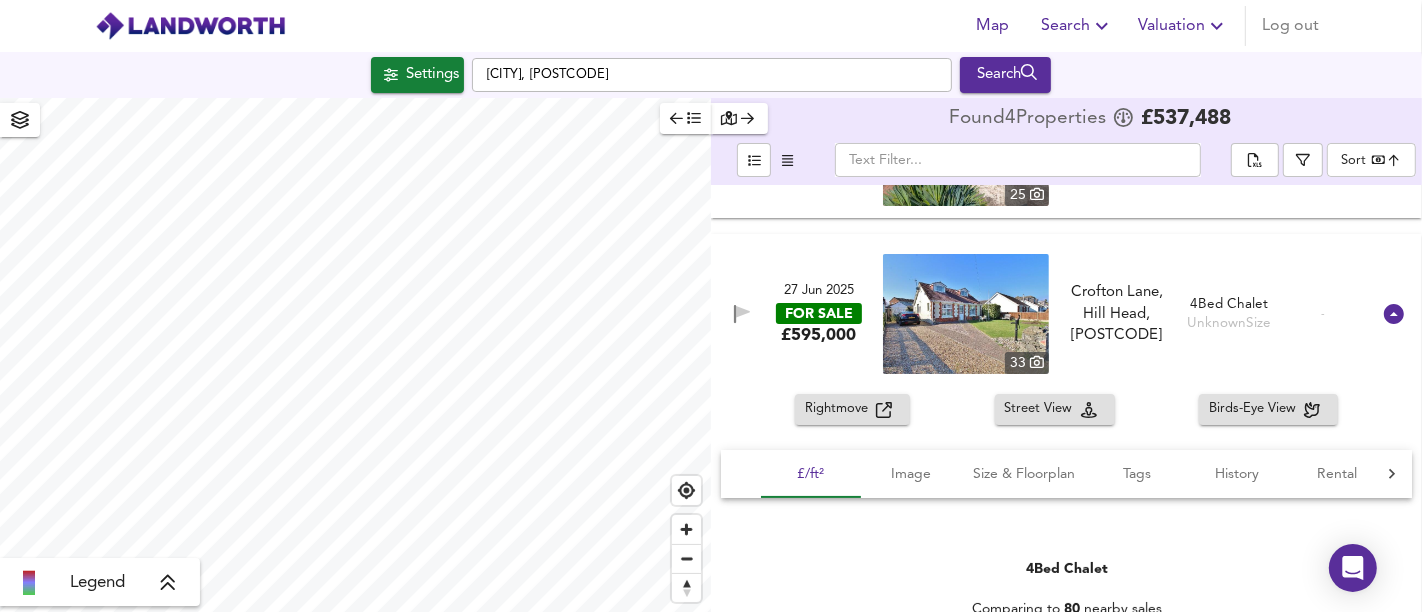 type on "410" 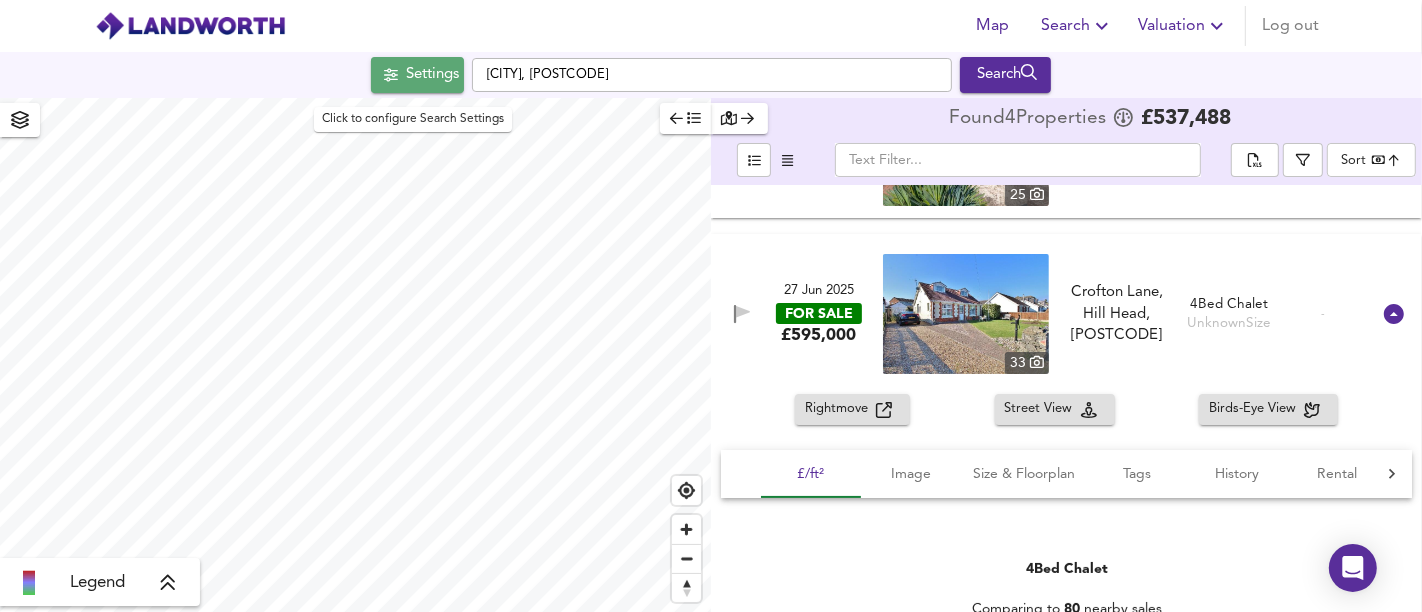 click on "Settings" at bounding box center (432, 75) 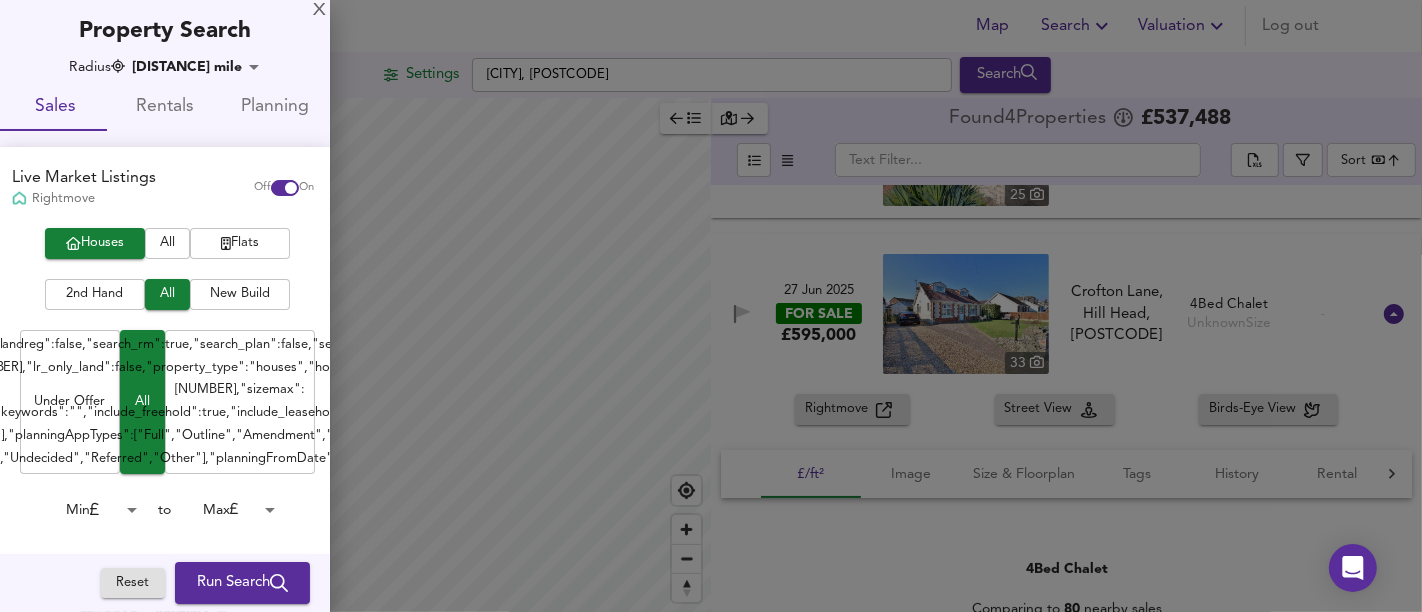 click on "Map Search Valuation Log out        Settings     [CITY], [POSTCODE]        Search            Legend         Found [NUMBER] Properties    £ [PRICE]              ​          Sort   bestdeal ​ [DATE] UNDER OFFER £[PRICE]    [NUMBER]    [STREET], [CITY], [POSTCODE] [STREET], [CITY], [POSTCODE] [NUMBER] Bed    Semi-Detached Bungalow Unknown   Size    - [DATE] FOR SALE £[PRICE]    [NUMBER]    [STREET], [CITY], [POSTCODE] [STREET], [CITY], [POSTCODE] [NUMBER] Bed    Chalet Unknown   Size    - Rightmove       Street View       Birds-Eye View       £/ft² Image Size & Floorplan Tags History Rental Agent [NUMBER] Bed    Chalet Comparing to    [NUMBER]    nearby sales   Average Sold Price £[PRICE]/ft² £ [PRICE]/ft² £ [PRICE]/ft²    [NUMBER]    Unknown Size Driveway En-suite Garage Garden Immaculate Potential to Extend S.T.P.P. Spacious [DATE] :   Reduced to   £ [PRICE] You can find average rental prices for   [POSTCODE]   on   Home.co.uk [PHONE]" at bounding box center [711, 306] 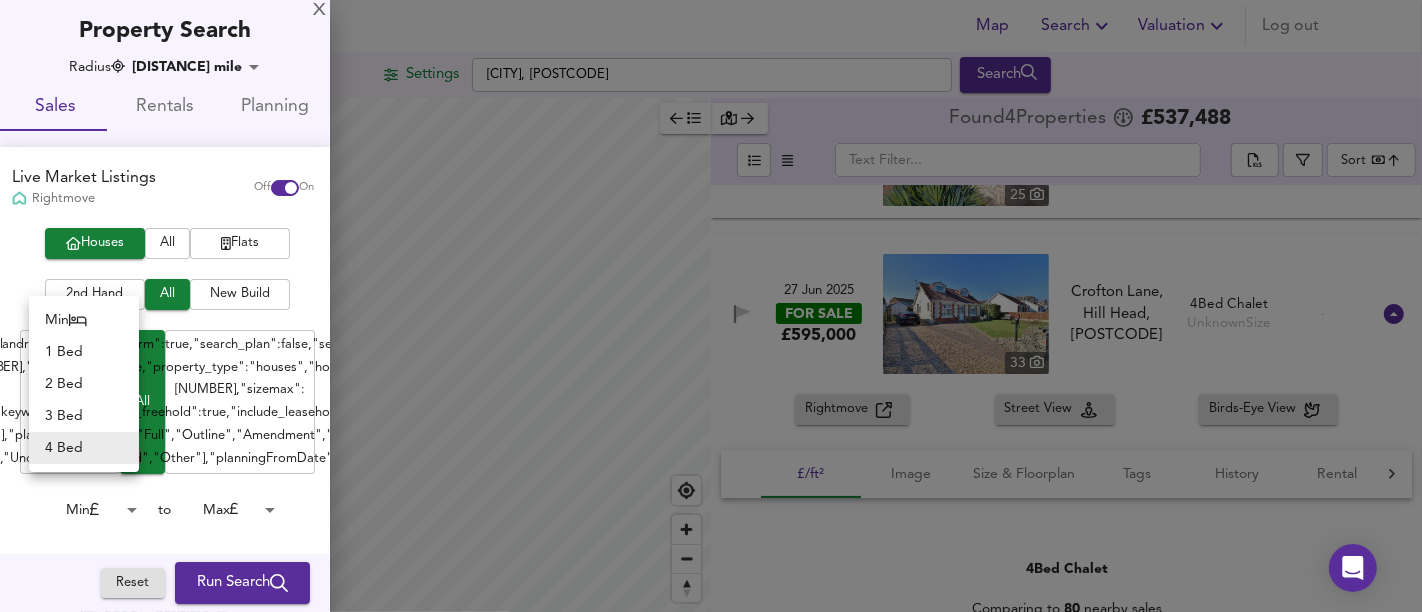click on "Min" at bounding box center (84, 320) 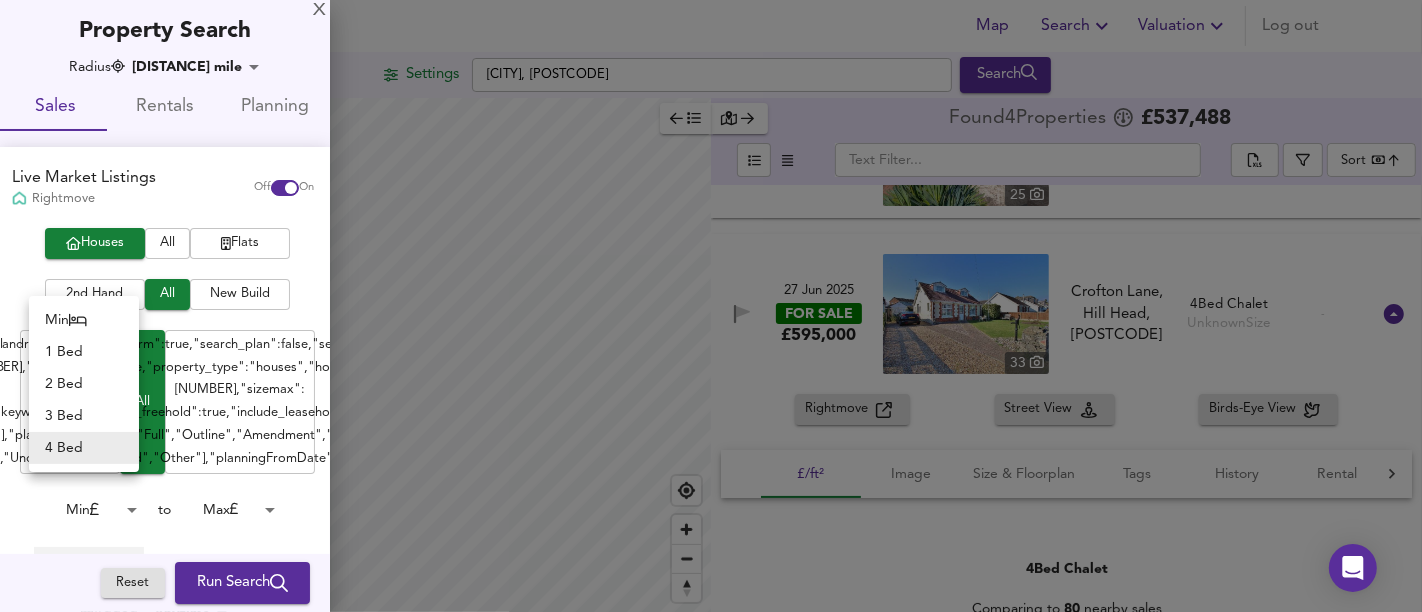 type on "0" 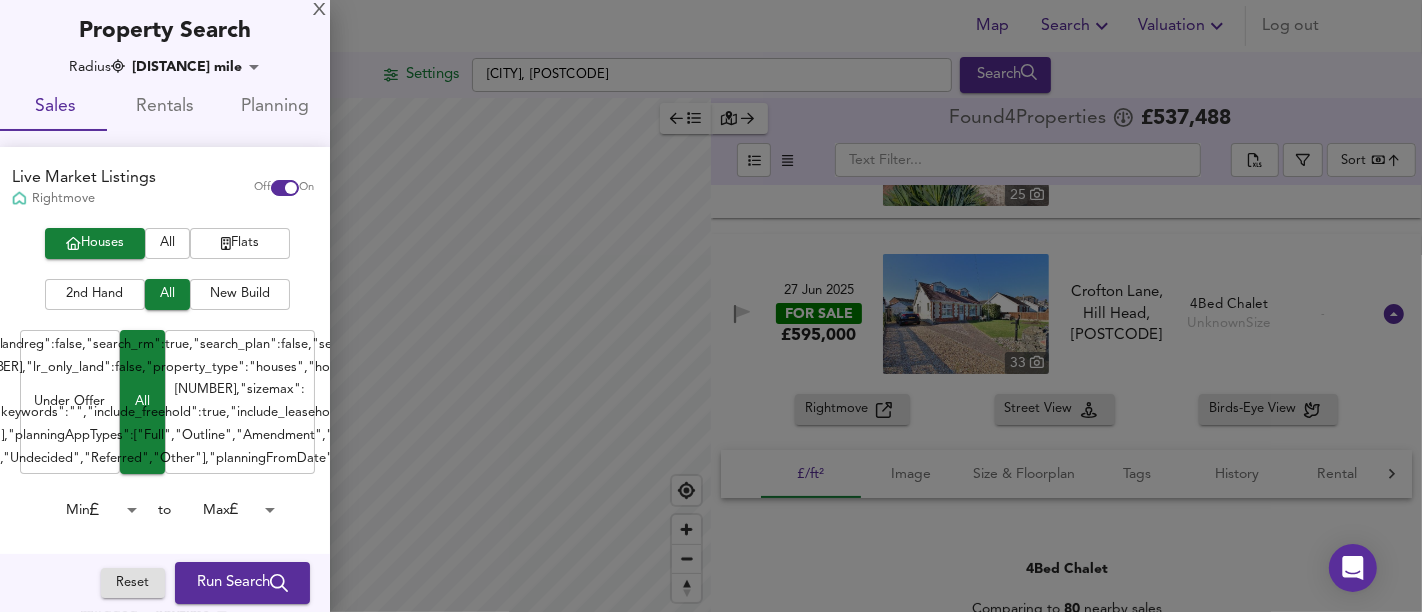 click on "Run Search" at bounding box center [242, 583] 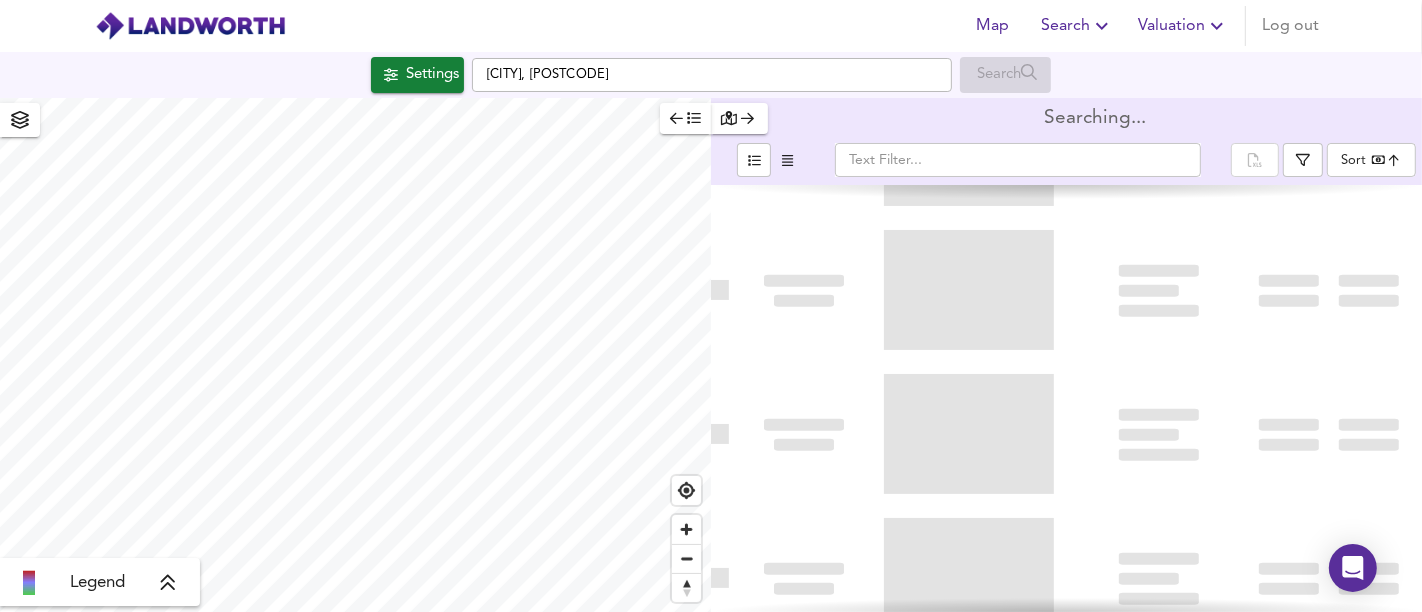 type on "bestdeal" 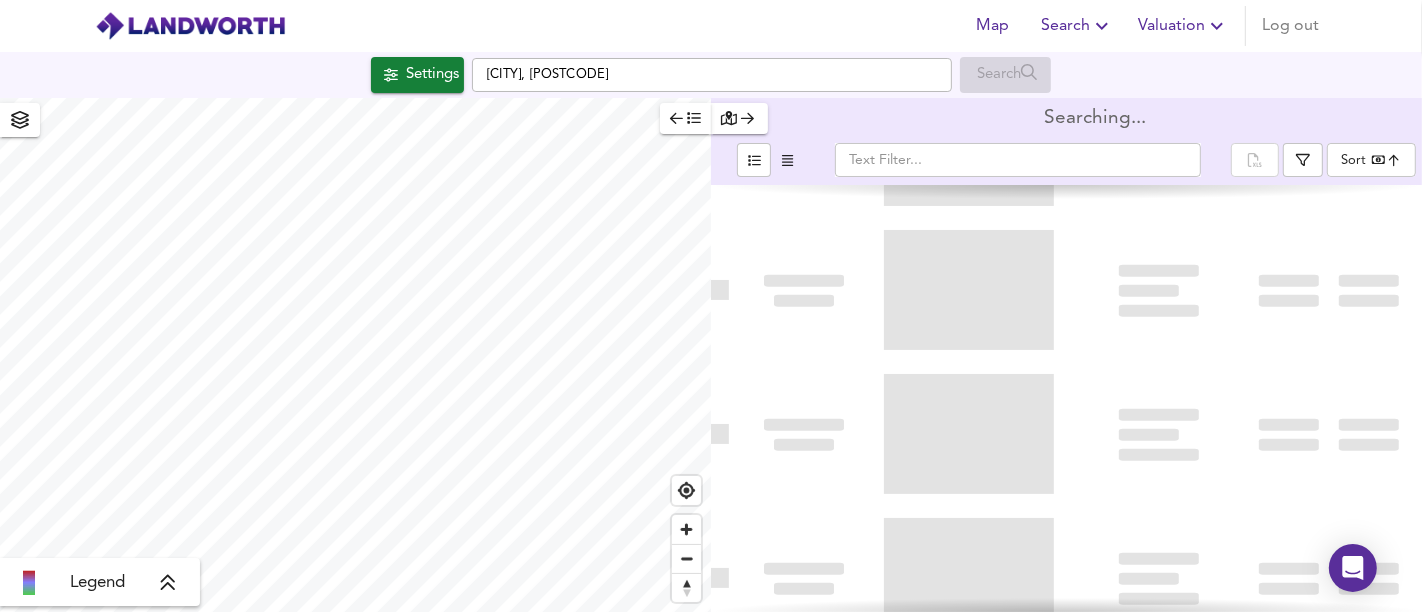 scroll, scrollTop: 0, scrollLeft: 0, axis: both 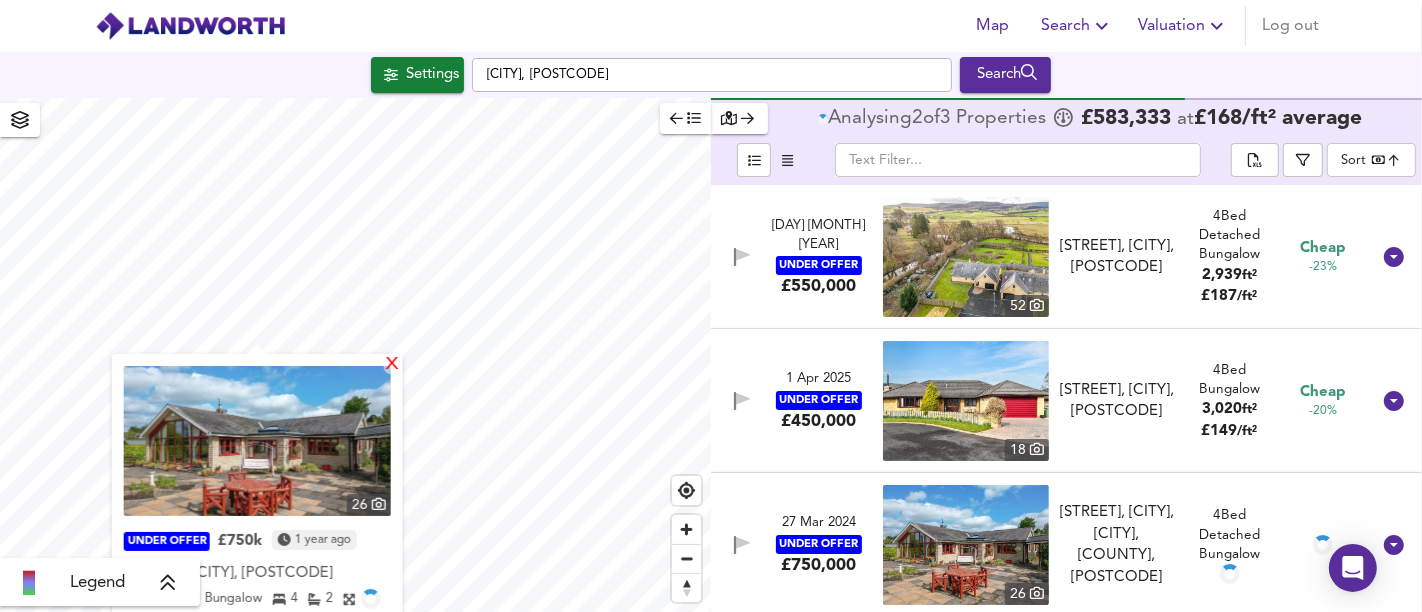 click on "X" at bounding box center (391, 365) 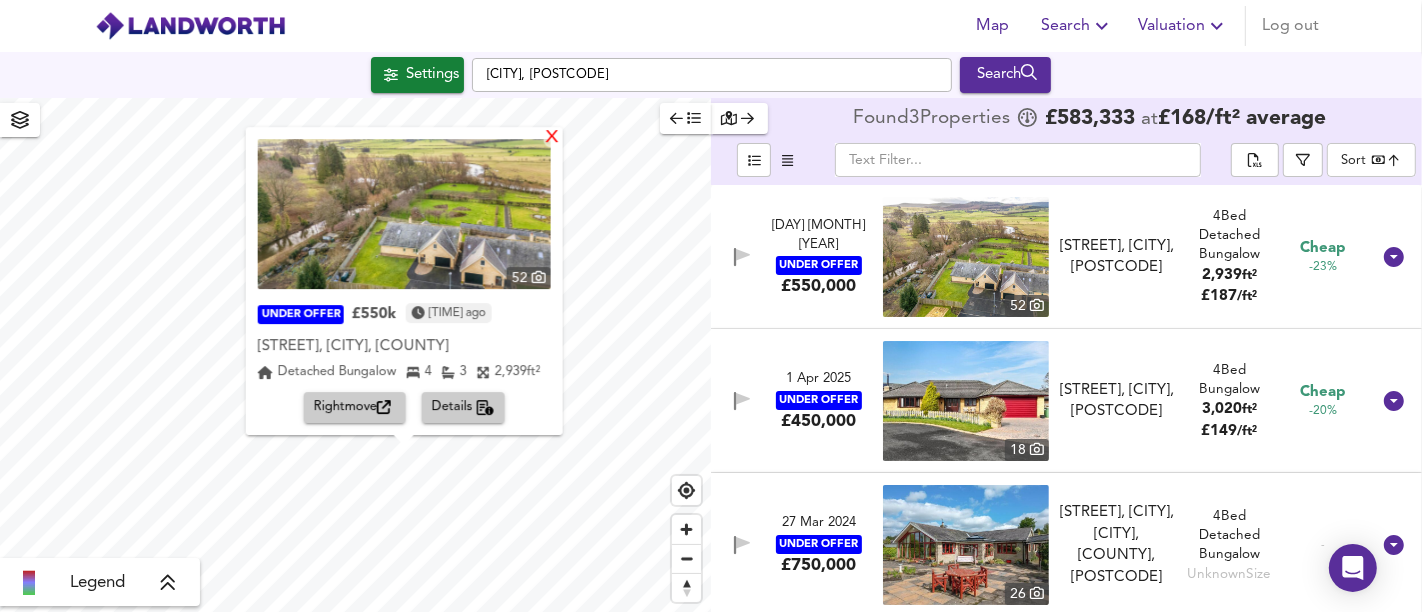click on "X" at bounding box center [551, 138] 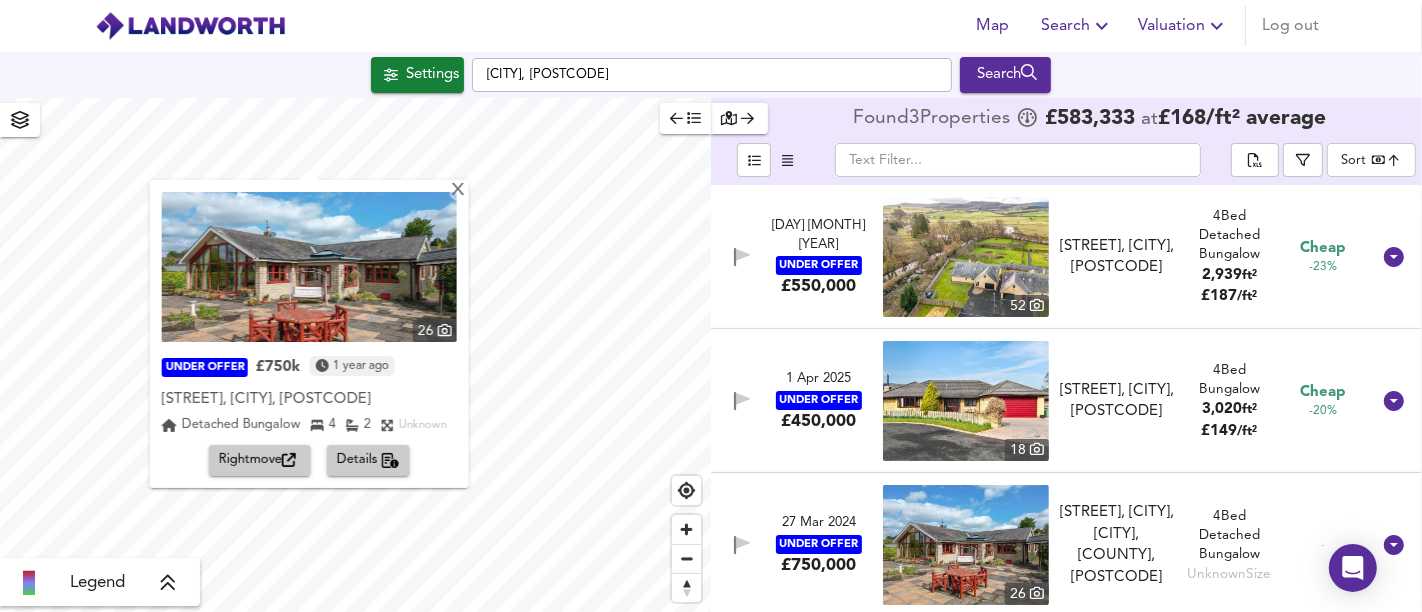 click on "Rightmove" at bounding box center [260, 460] 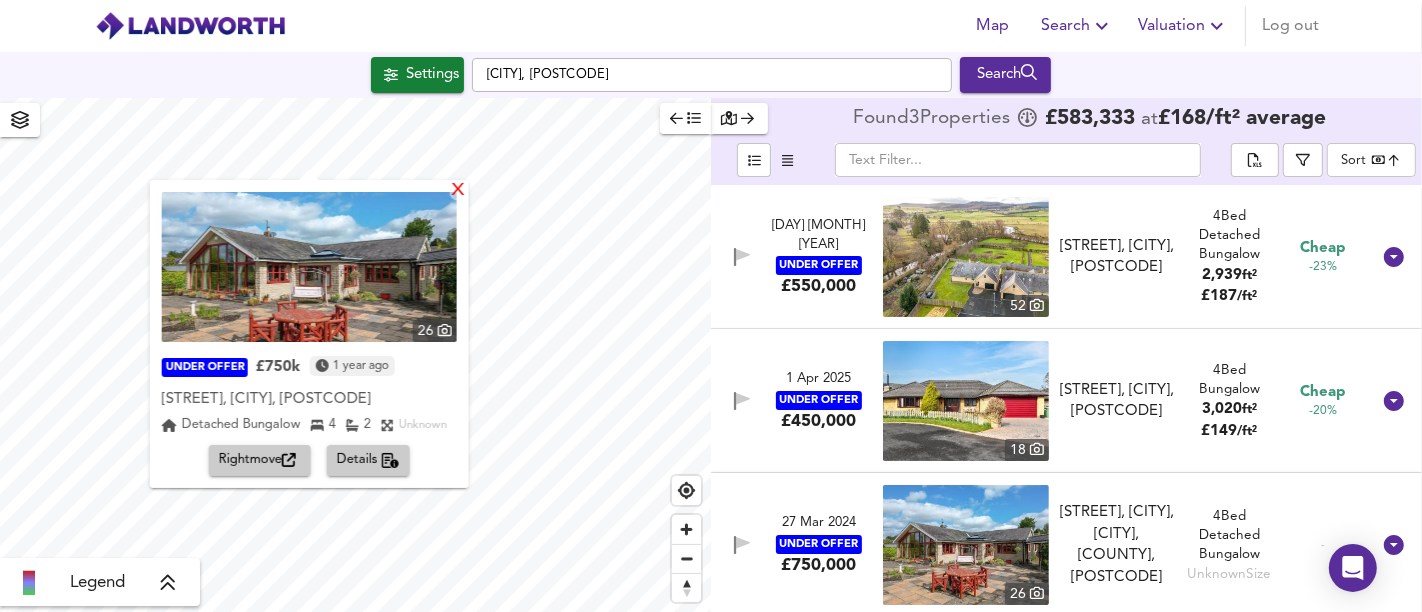 click on "X" at bounding box center (457, 191) 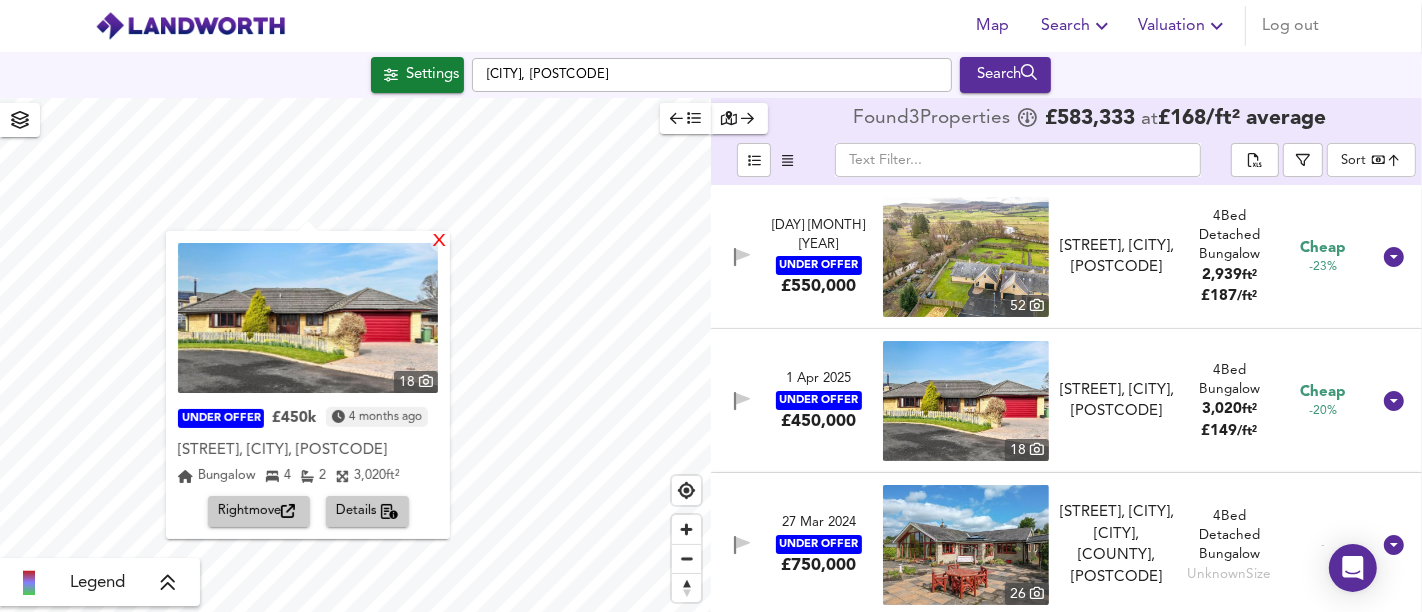 click on "X" at bounding box center (439, 242) 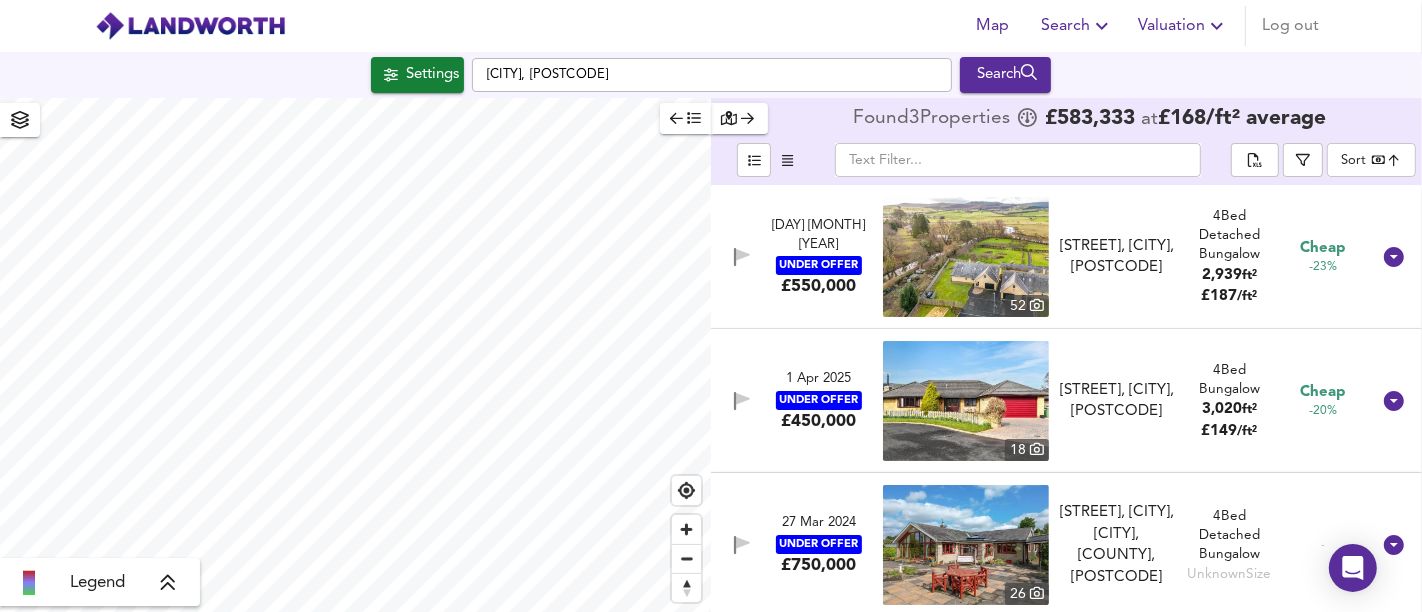 click on "Settings" at bounding box center [432, 75] 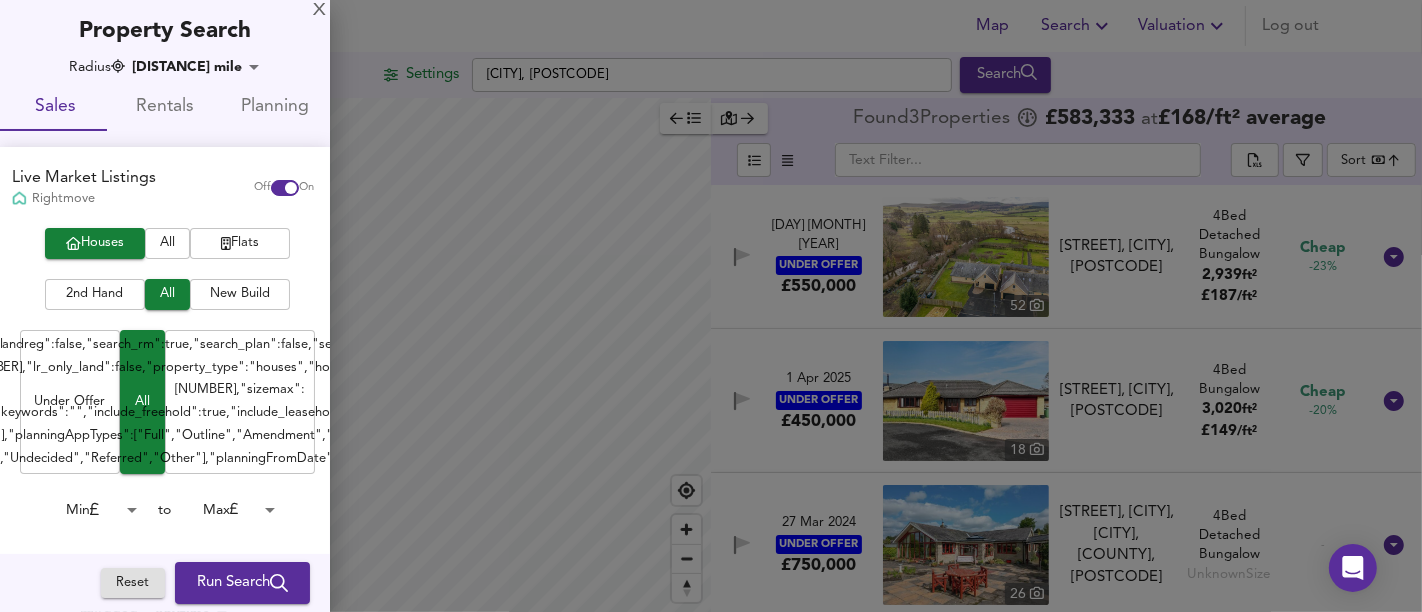 click on "Map Search Valuation Log out        Settings     [ADDRESS] [POSTAL_CODE]        Search            Legend       Found  [NUM]  Propert ies     £ [PRICE]   at  £ [PRICE] / ft²   average              ​         Sort   bestdeal ​ [DAY] [MONTH] [YEAR] UNDER OFFER £[PRICE]     [NUM]        [STREET_NAME], [ADDRESS], [ADDRESS], [ADDRESS], [POSTAL_CODE] [STREET_NAME], [ADDRESS], [ADDRESS], [ADDRESS], [POSTAL_CODE] [BED_COUNT]  Bed   [PROPERTY_TYPE] [AREA] ft² £ [PRICE] / ft²   Cheap [PERCENTAGE] [MONTH] [YEAR] UNDER OFFER £[PRICE]     [NUM]        [STREET_NAME], [ADDRESS], [ADDRESS], [ADDRESS], [POSTAL_CODE] [STREET_NAME], [ADDRESS], [ADDRESS], [ADDRESS], [POSTAL_CODE] [BED_COUNT]  Bed   [PROPERTY_TYPE] Unknown  Size   - X Map Settings Basemap          Default hybrid Heatmap        2D" at bounding box center (711, 306) 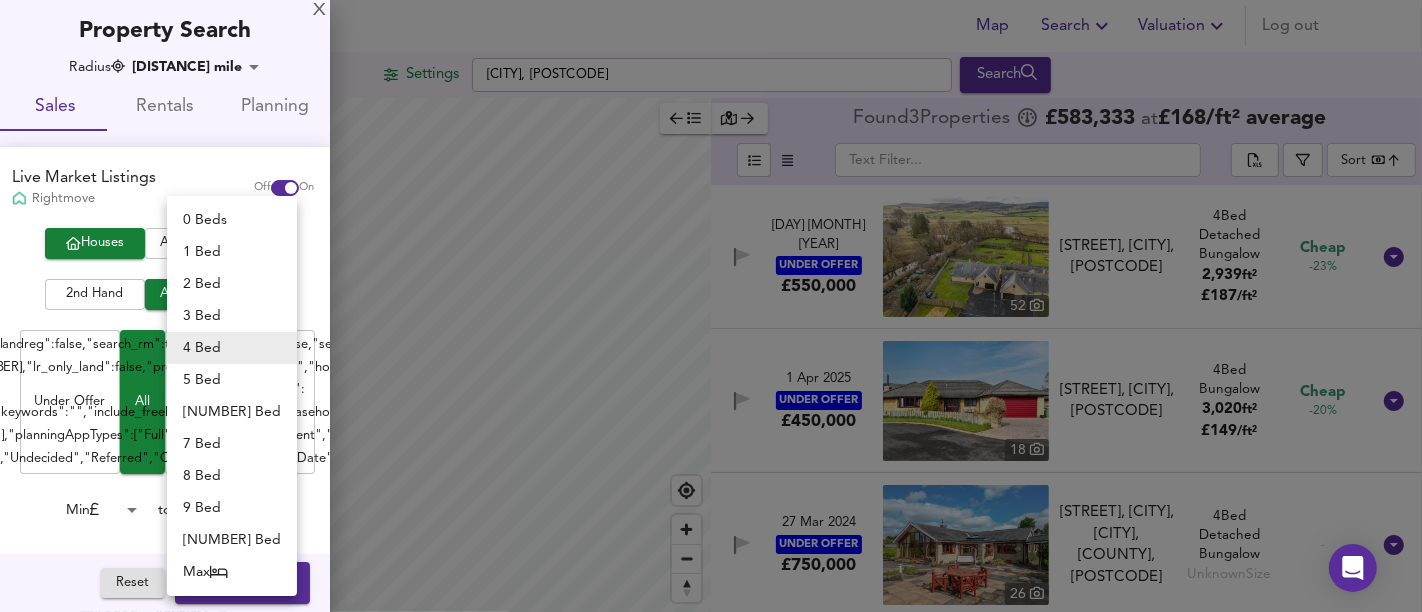 click on "3 Bed" at bounding box center [232, 316] 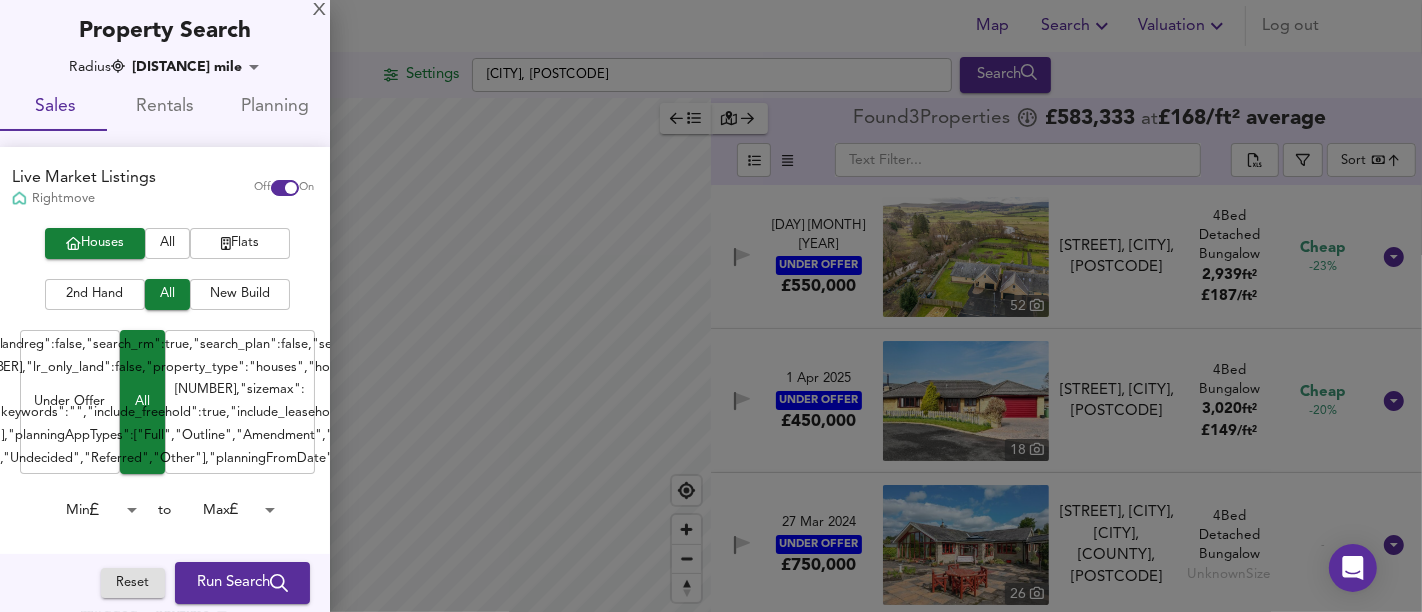 click on "Run Search" at bounding box center [242, 583] 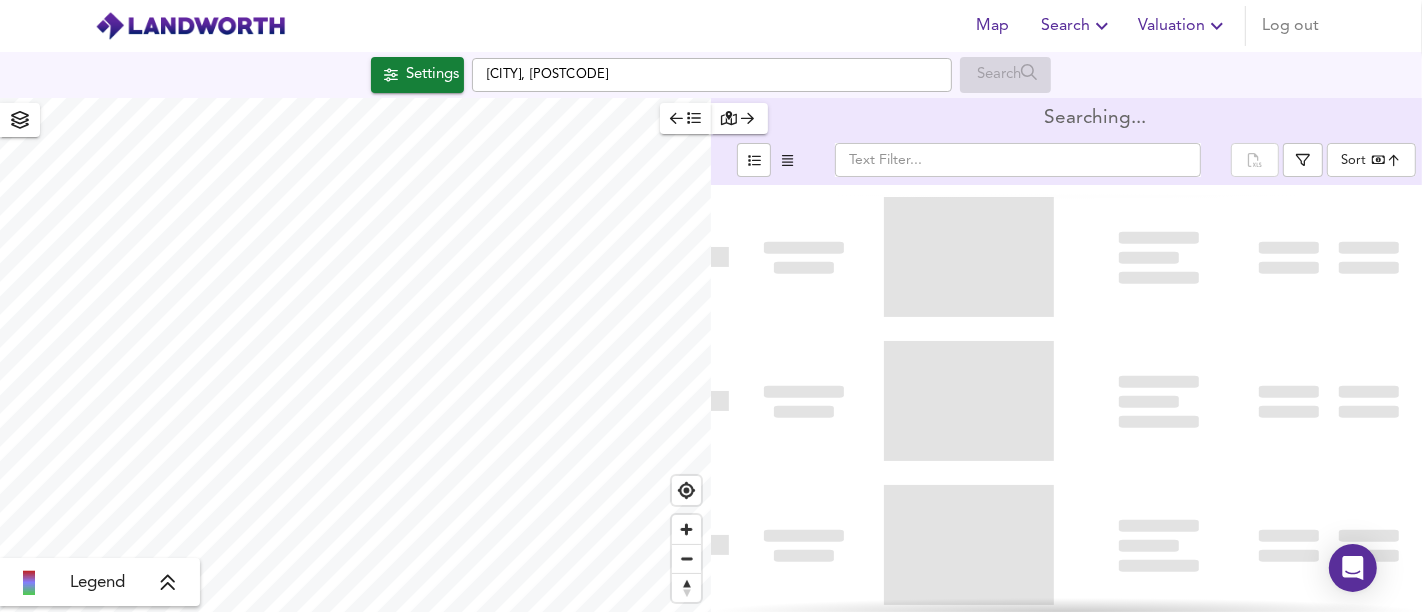 type on "bestdeal" 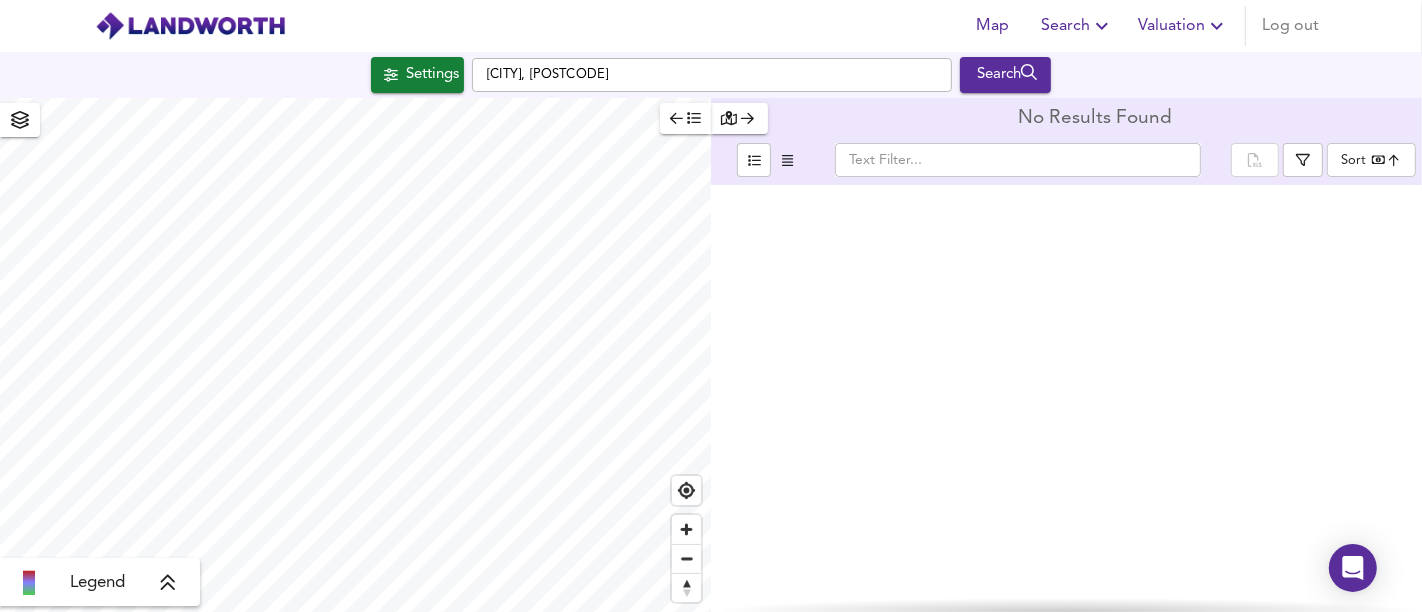 type on "1000" 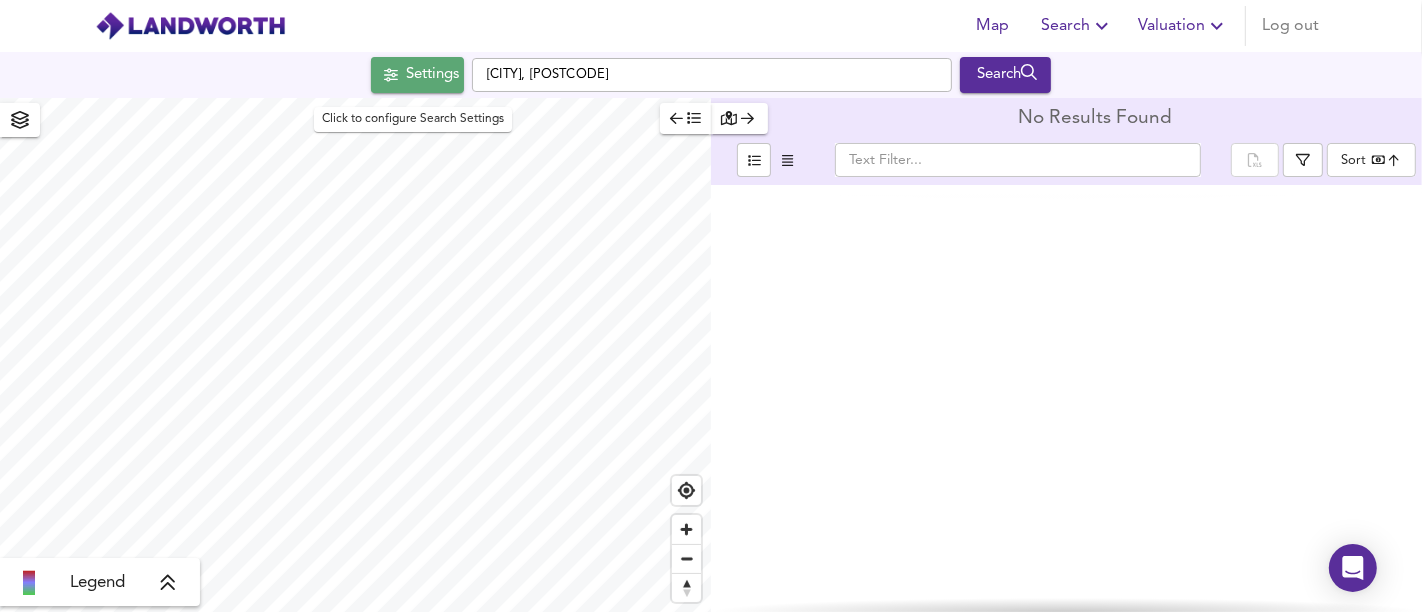 click on "Settings" at bounding box center (432, 75) 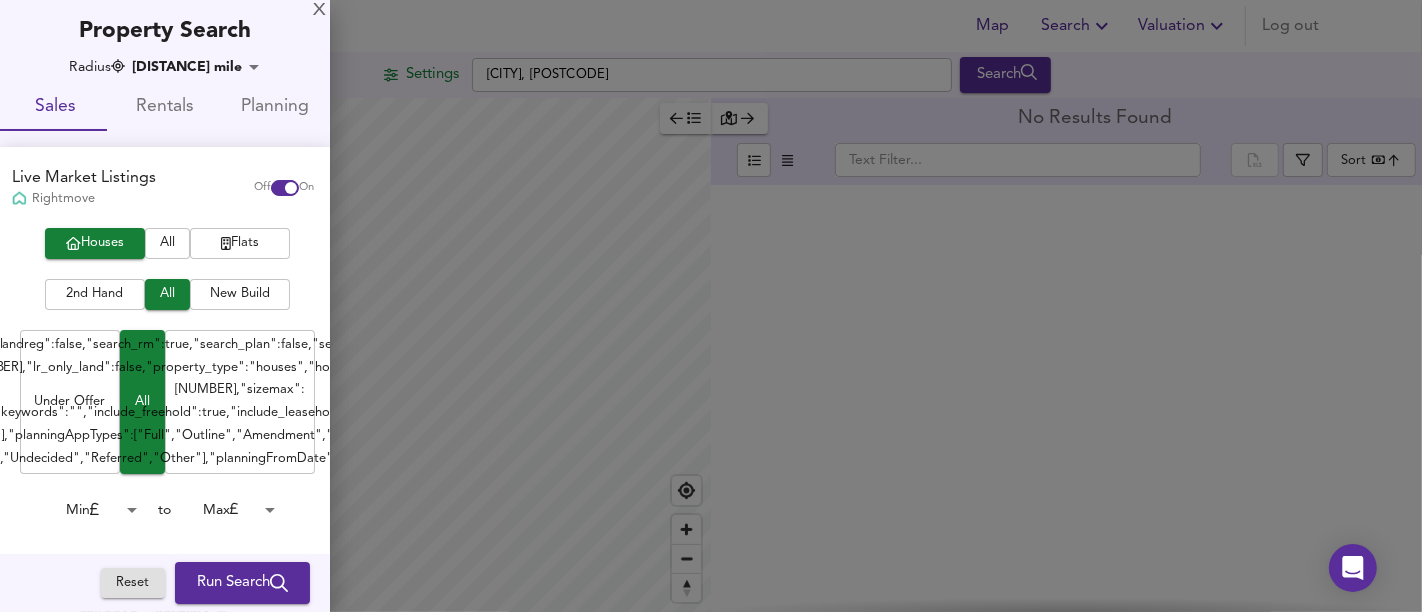 click on "Run Search" at bounding box center (242, 583) 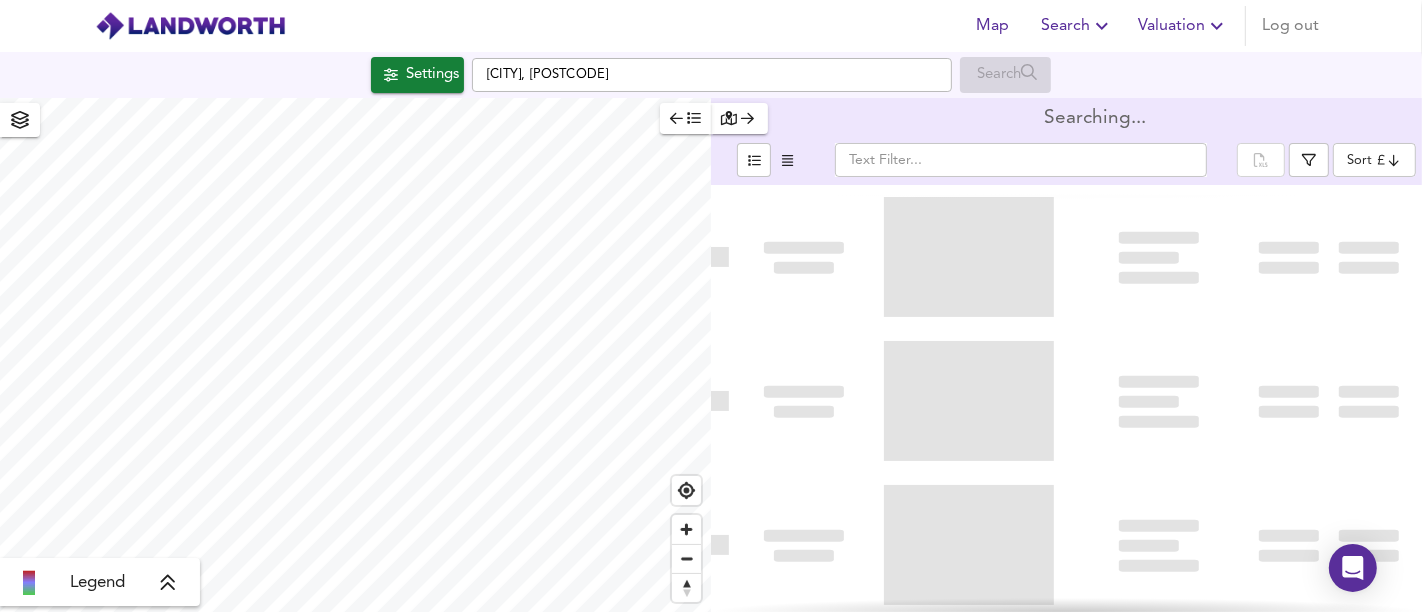type on "bestdeal" 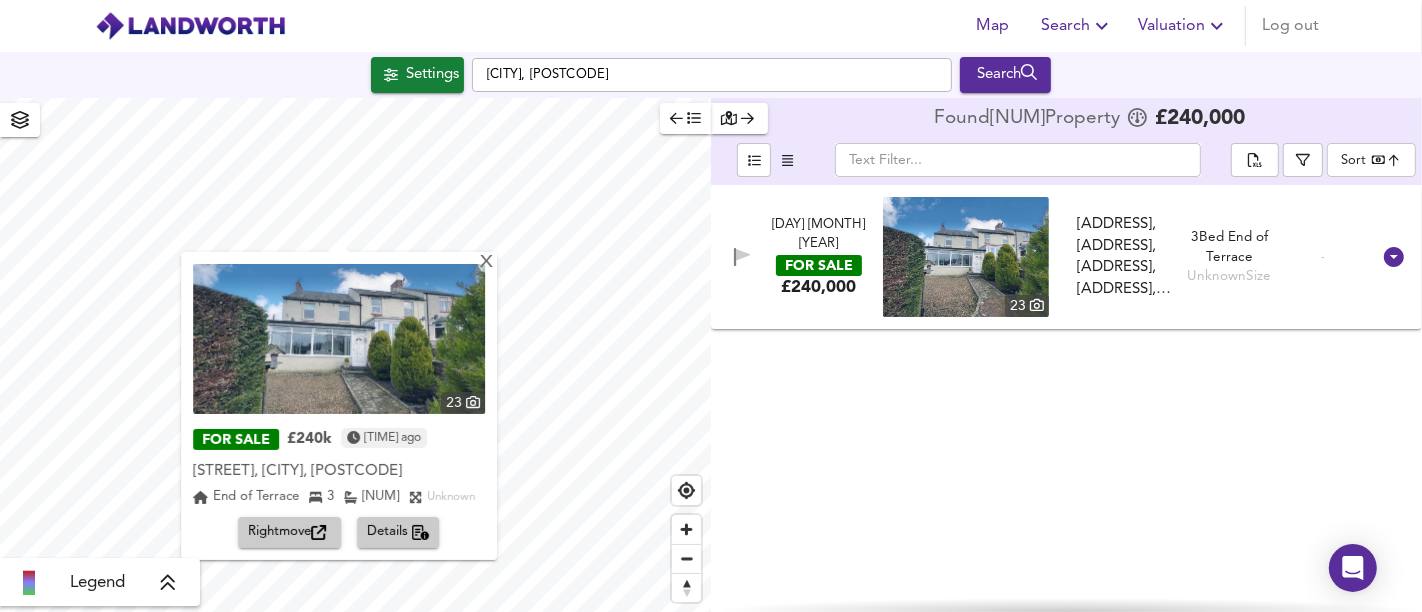 click on "Rightmove" at bounding box center [290, 532] 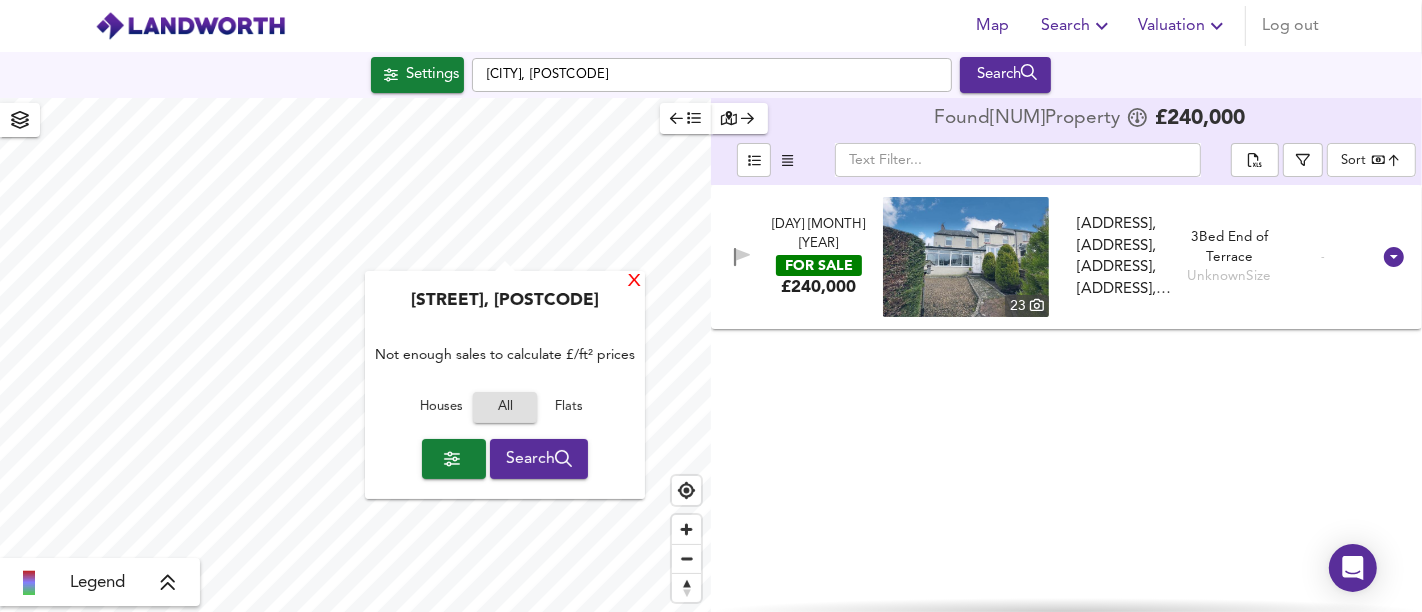 click on "X" at bounding box center [634, 282] 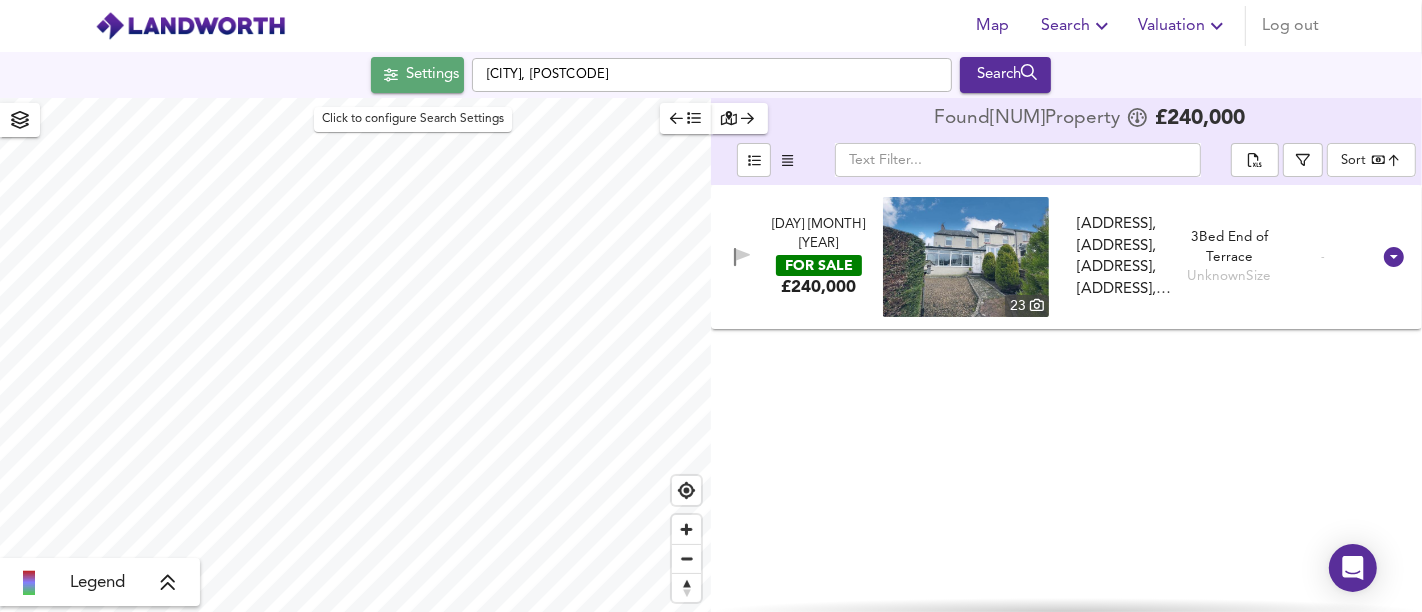 click on "Settings" at bounding box center (432, 75) 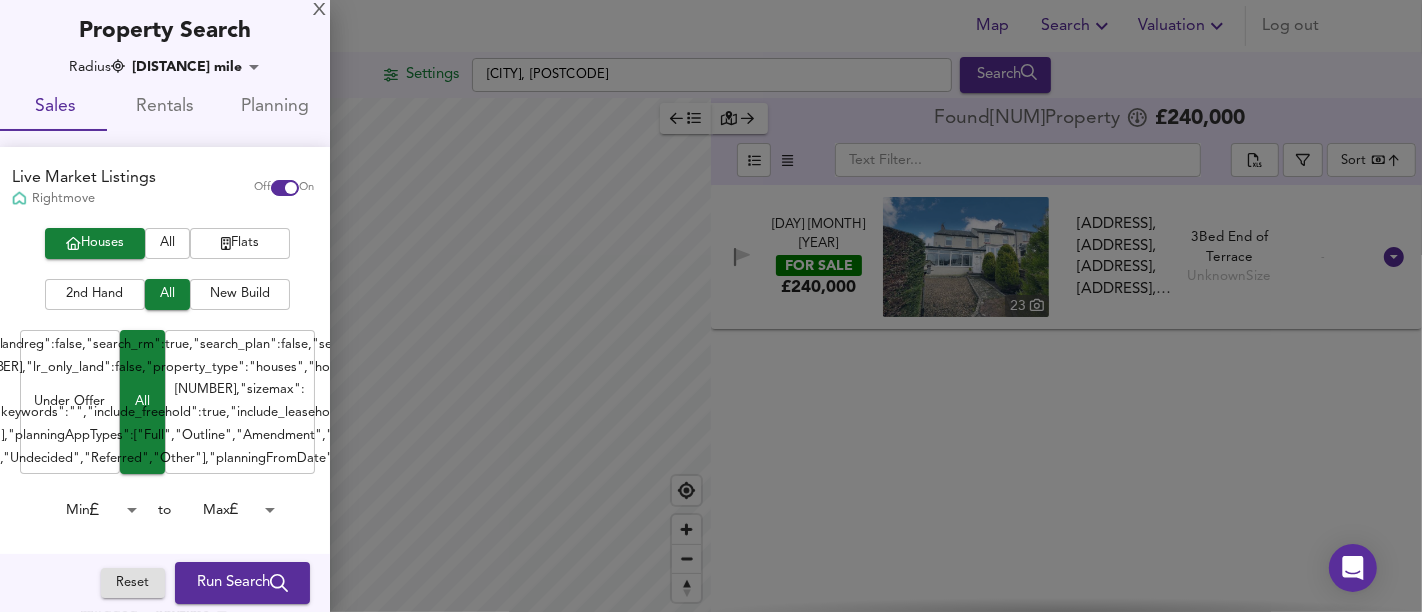 click on "Map Search Valuation Log out        Settings     [CITY], [POSTCODE]        Search            Legend         Found [NUMBER] Property    £ [PRICE]              ​          Sort   bestdeal ​ [DATE] FOR SALE £[PRICE]    [NUMBER]    [STREET], [CITY], [POSTCODE] [STREET], [CITY], [POSTCODE] [NUMBER] Bed    End of Terrace Unknown   Size    - [MAP_SETTINGS] [POSTCODES] [BOROUGHS] [FIND_ME] X Property Search Radius   [MILEAGE] [SALES] [RENTALS] [PLANNING]    Live Market Listings   Rightmove Off   On    Houses All   Flats 2nd Hand All New Build Under Offer All For Sale Min   [PRICE] to Max   [PRICE]    Min   [NUMBER] to [NUMBER] Bed [NUMBER]    Added Anytime -[NUMBER]    Sold Property Prices   HM Land Registry Off   On     Room Rentals & Flatshares   SpareRoom   BETA Off   On     Planning Applications" at bounding box center (711, 306) 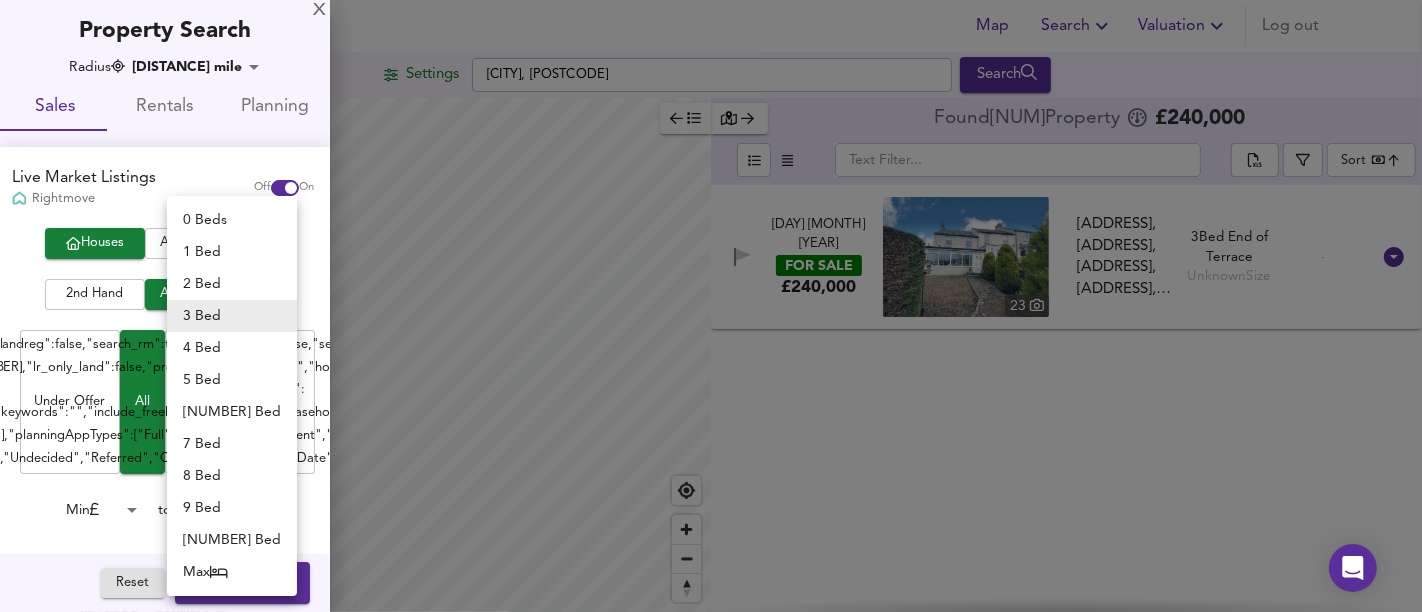 click 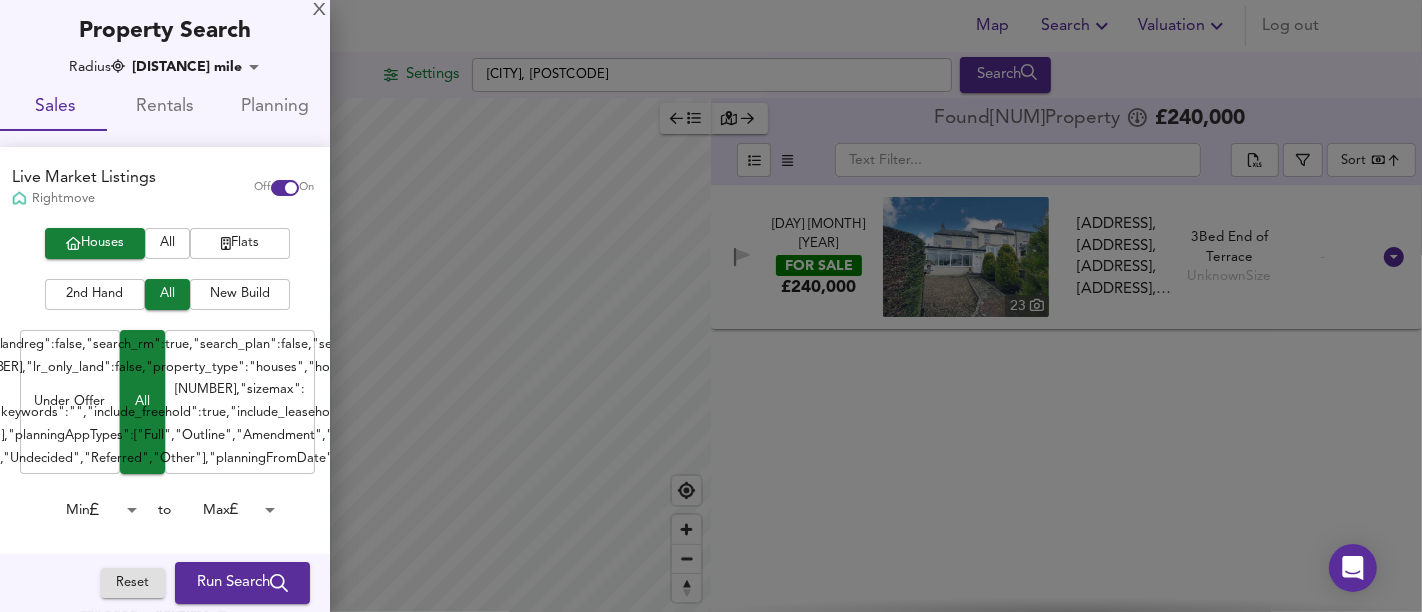 click on "Run Search" at bounding box center [242, 583] 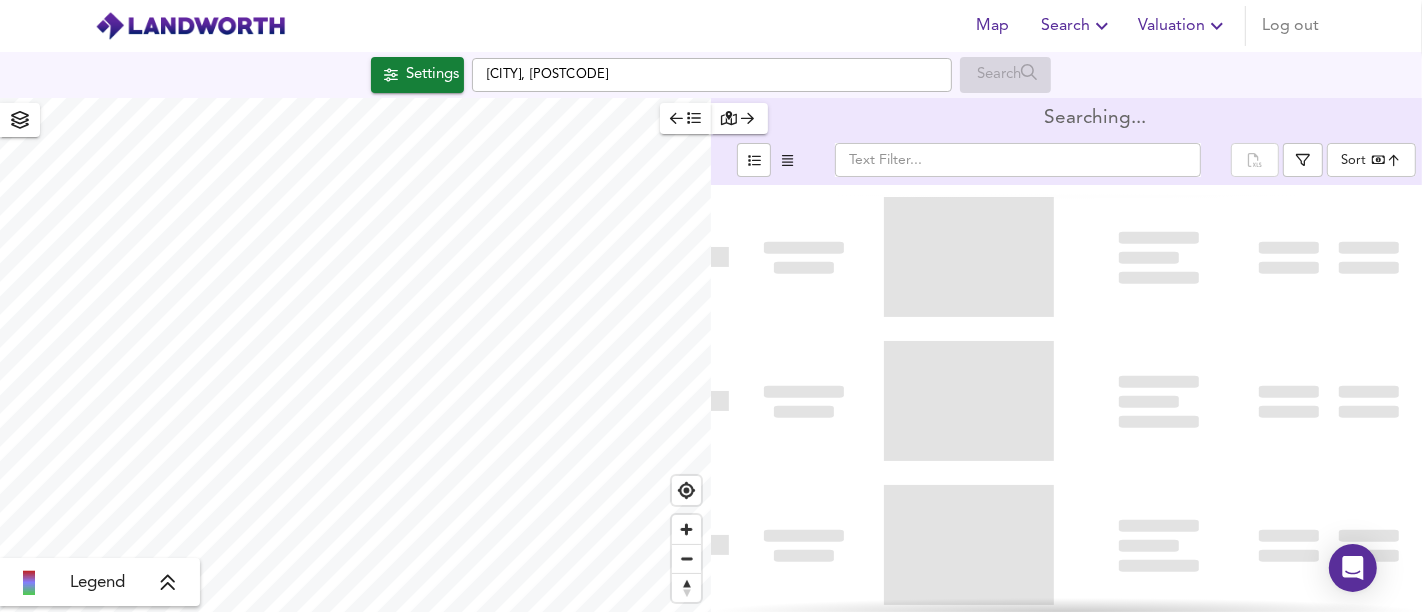 type on "bestdeal" 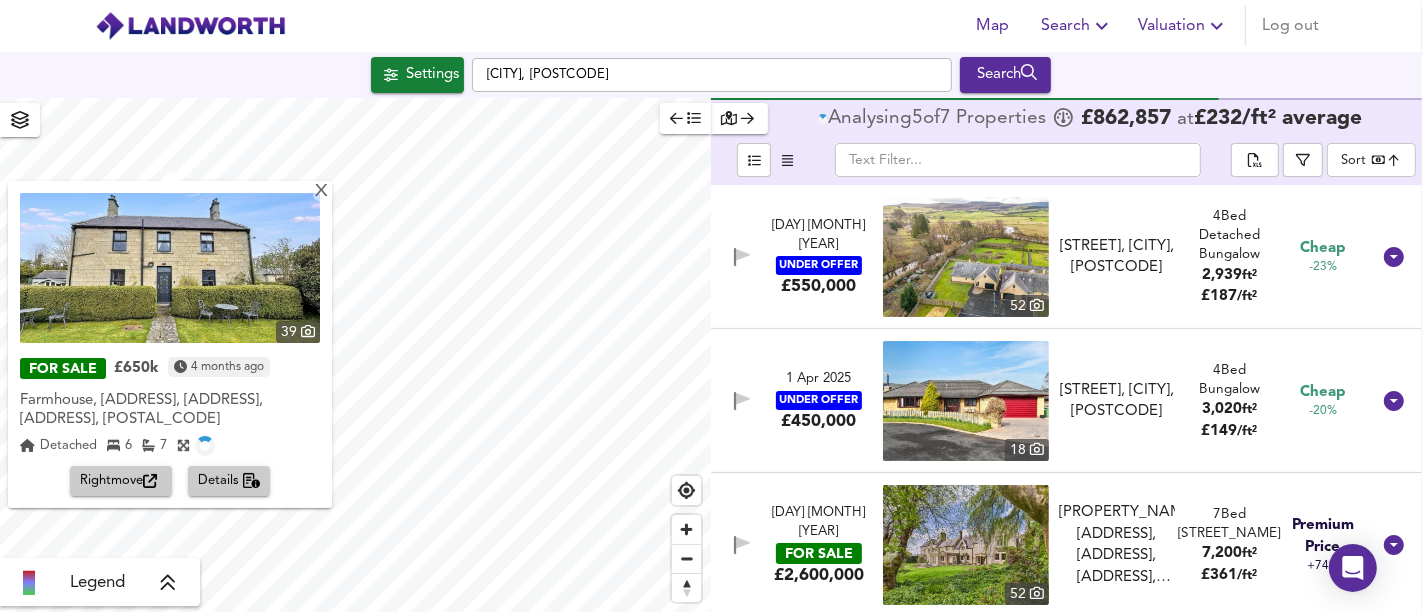 click on "Rightmove" at bounding box center (121, 481) 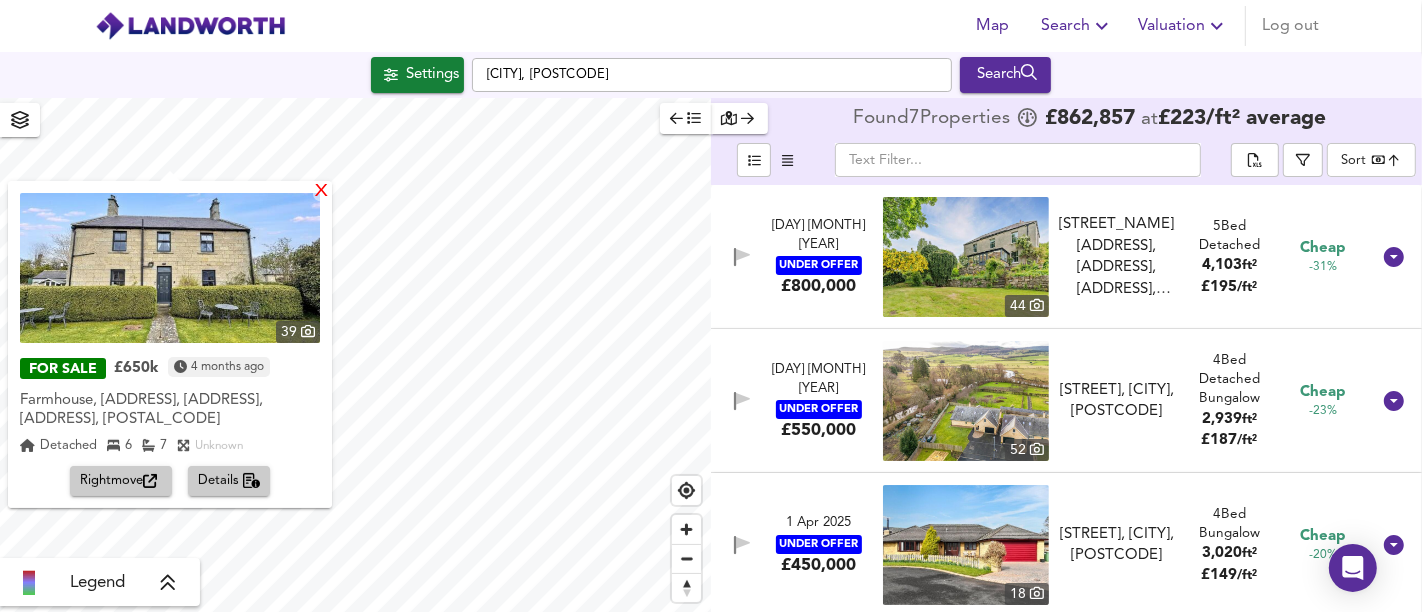 click on "X" at bounding box center (321, 192) 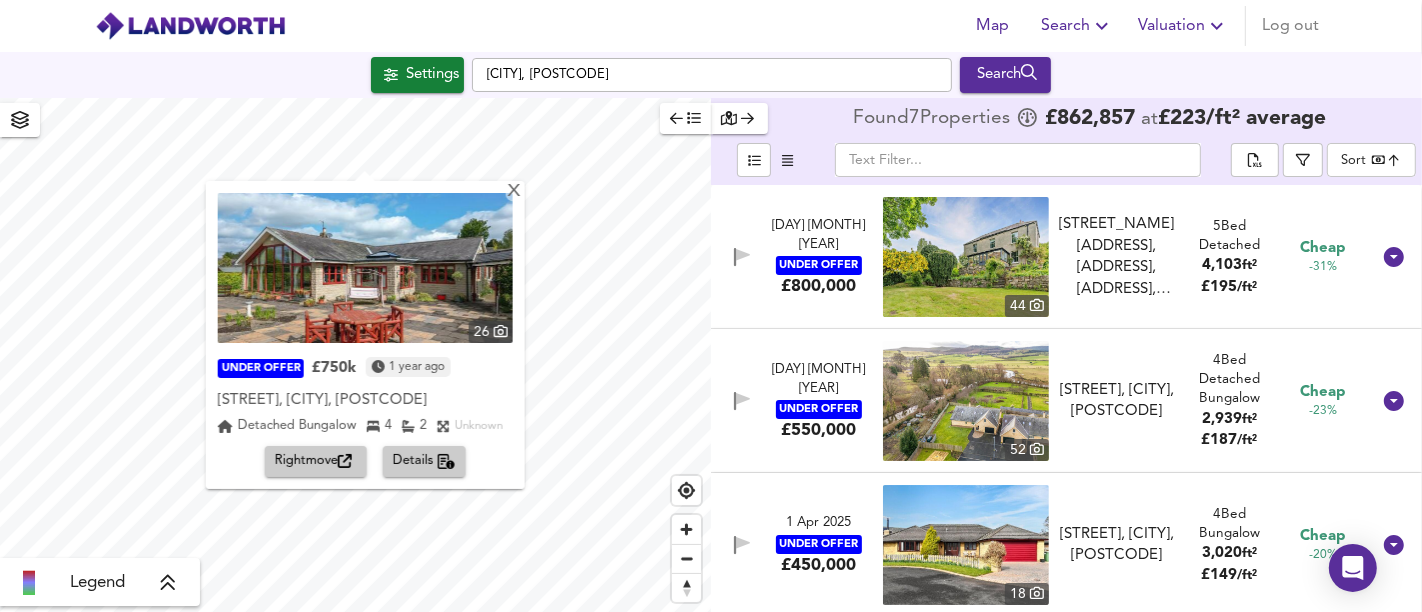 click 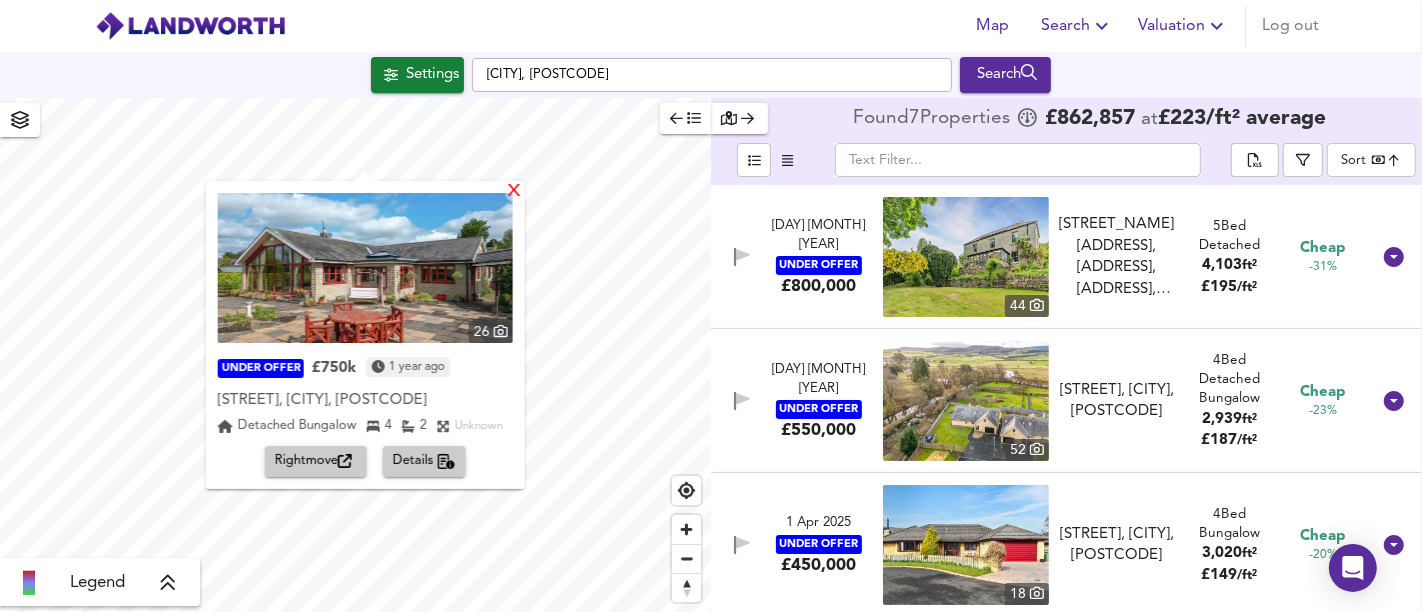 click on "X" at bounding box center [513, 192] 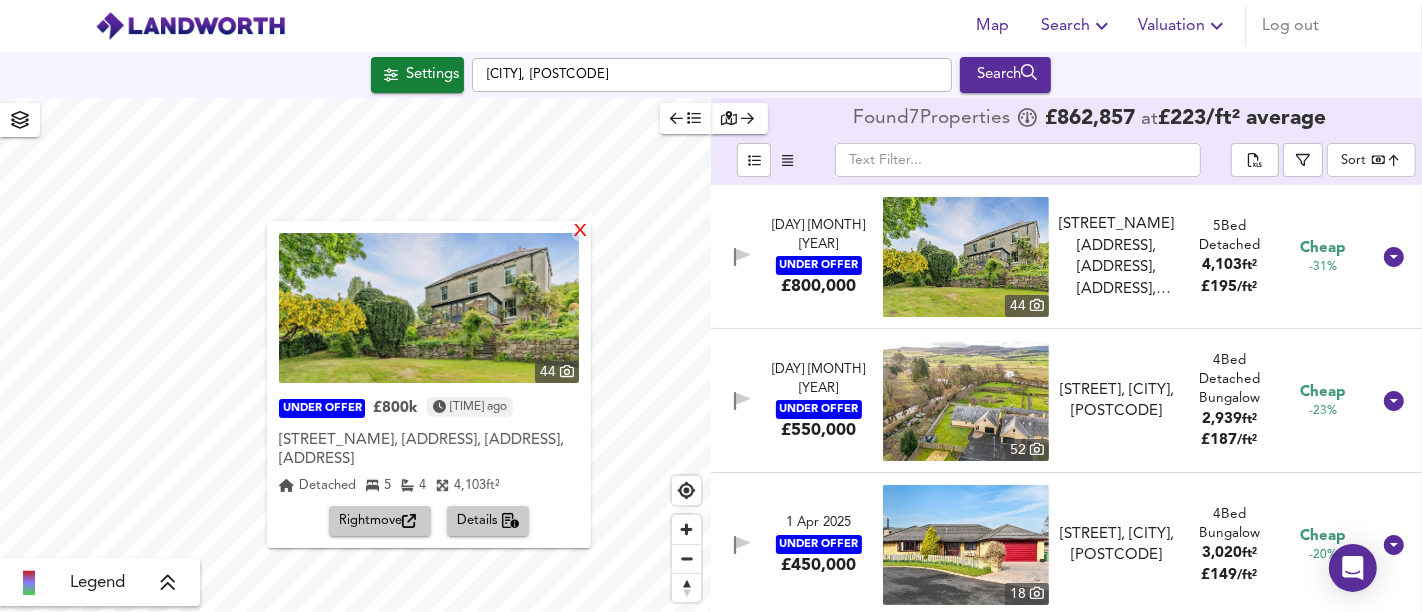 click on "X" at bounding box center (580, 232) 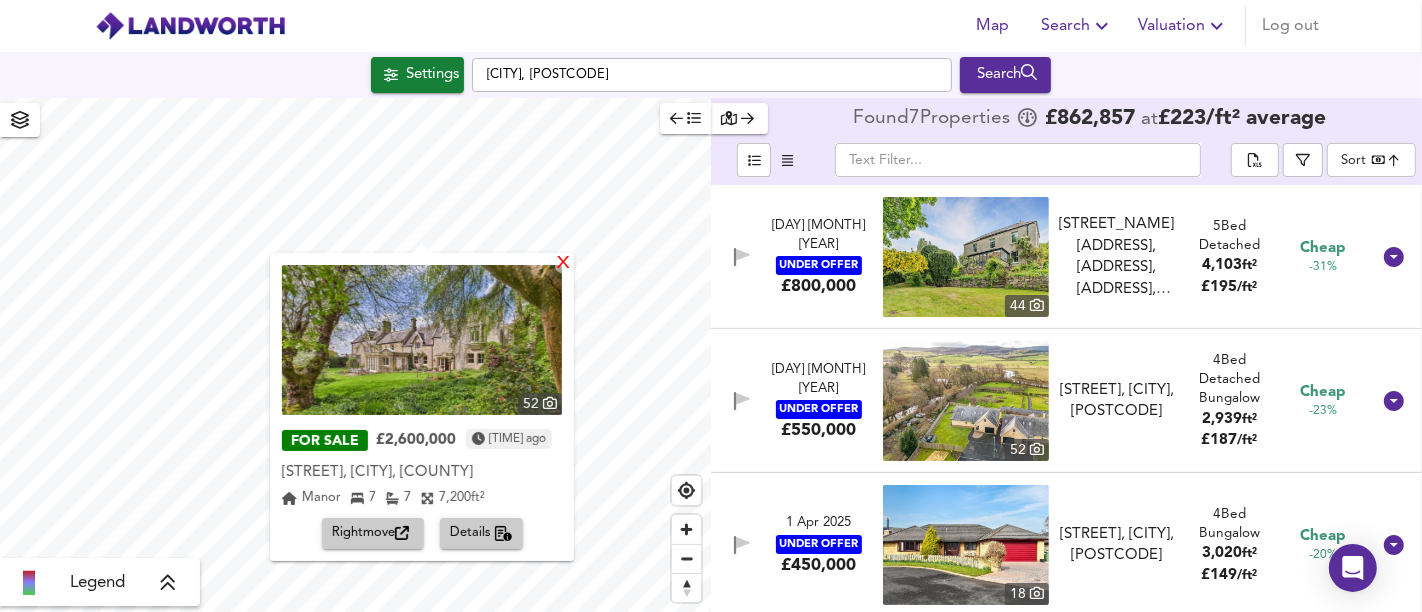 click on "X" at bounding box center [563, 264] 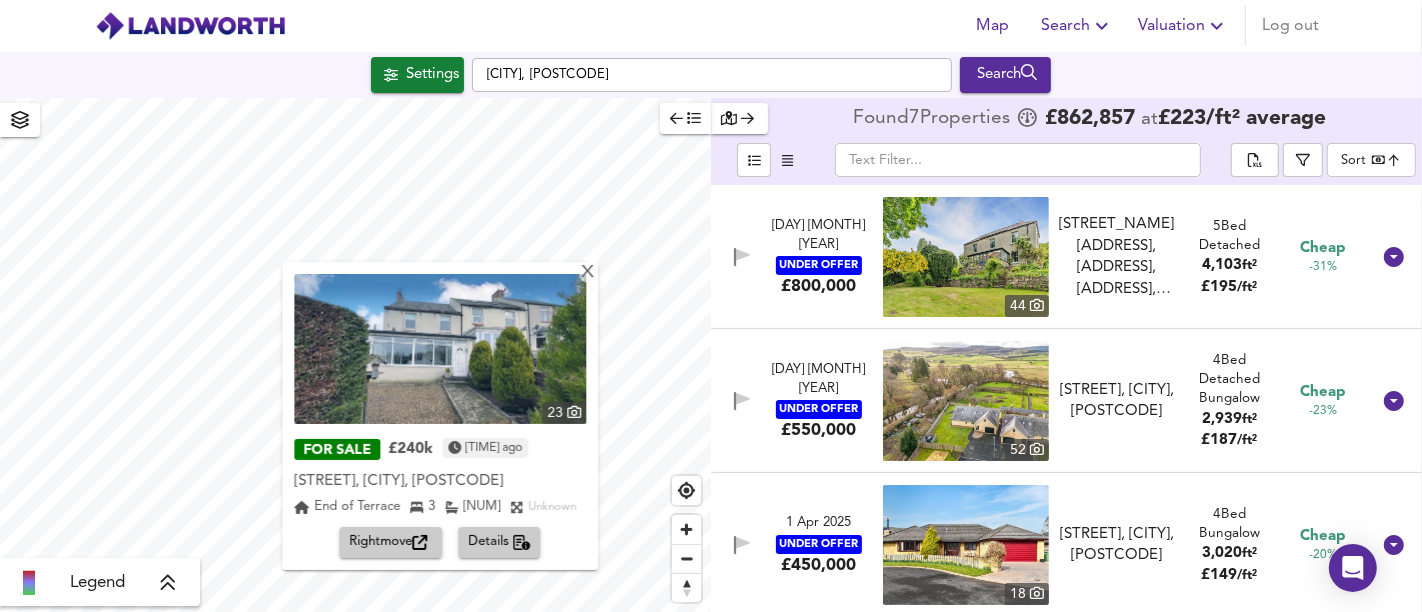 click on "Rightmove" at bounding box center (391, 542) 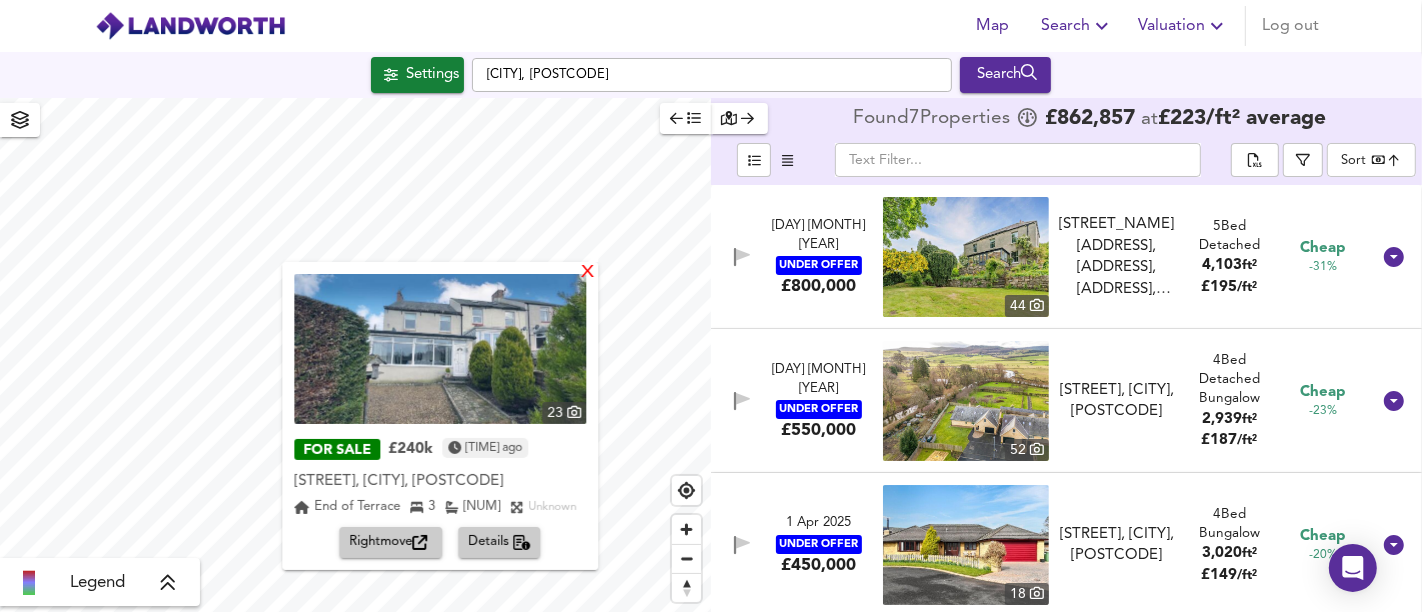 click on "X" at bounding box center [587, 273] 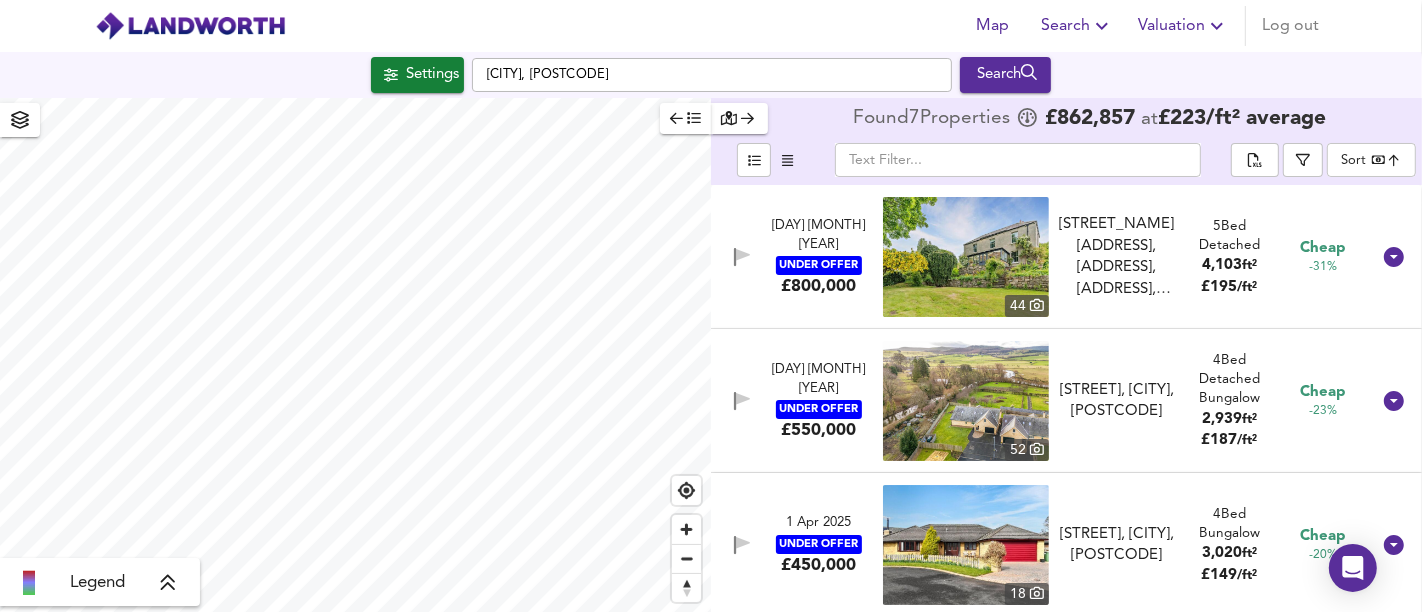 click on "Legend         Found [NUMBER] Properties    £ [PRICE]    at £ [PRICE] / ft²    average              ​          Sort   bestdeal ​ [DATE] UNDER OFFER £[PRICE]    [NUMBER]    [STREET], [CITY], [POSTCODE] [STREET], [CITY], [POSTCODE] [NUMBER] Bed    Detached [NUMBER] ft² £ [PRICE] / ft²    Cheap -[PERCENT]% [DATE] UNDER OFFER £[PRICE]    [NUMBER]    [STREET], [CITY], [POSTCODE] [STREET], [CITY], [POSTCODE] [NUMBER] Bed    Detached Bungalow [NUMBER] ft² £ [PRICE] / ft²    Cheap -[PERCENT]% [DATE] UNDER OFFER £[PRICE]    [NUMBER]    [STREET], [CITY], [POSTCODE] [STREET], [CITY], [POSTCODE] [NUMBER] Bed    Bungalow [NUMBER] ft² £ [PRICE] / ft²    Cheap -[PERCENT]% [DATE] FOR SALE £[PRICE]    [NUMBER]    [STREET], [CITY], [POSTCODE] [STREET], [CITY], [POSTCODE] [NUMBER] Bed    Manor House [NUMBER] ft² £" at bounding box center [711, 355] 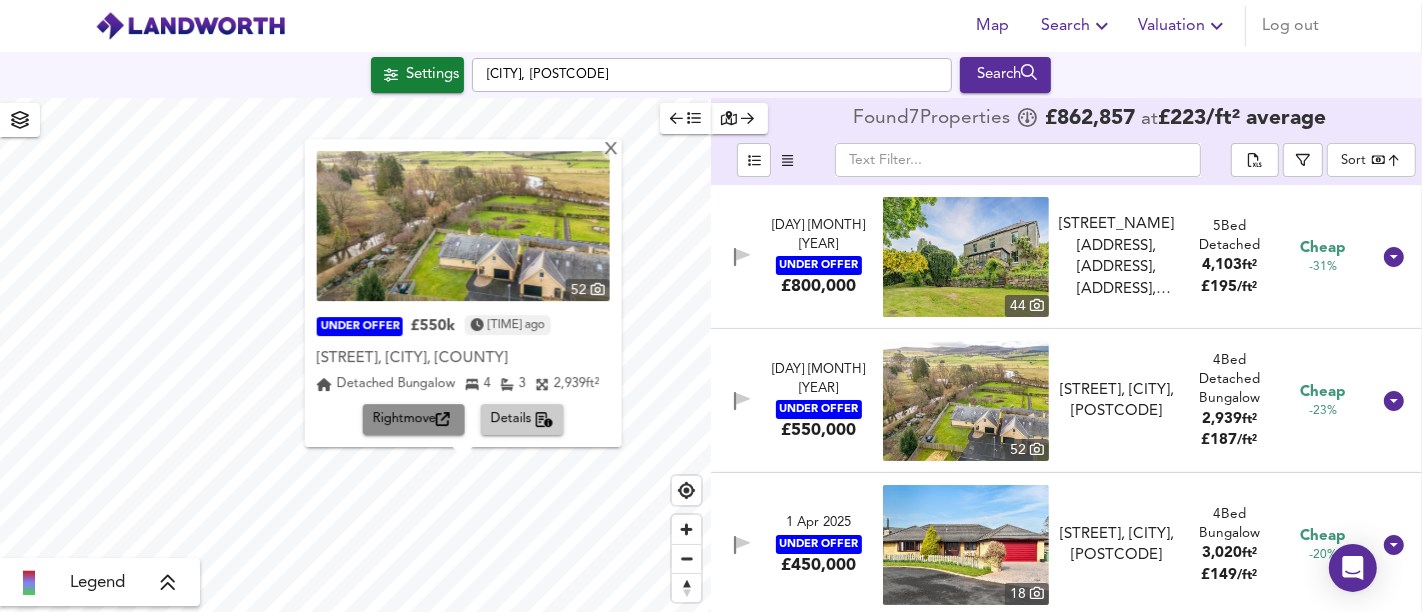 click on "Rightmove" at bounding box center [414, 420] 